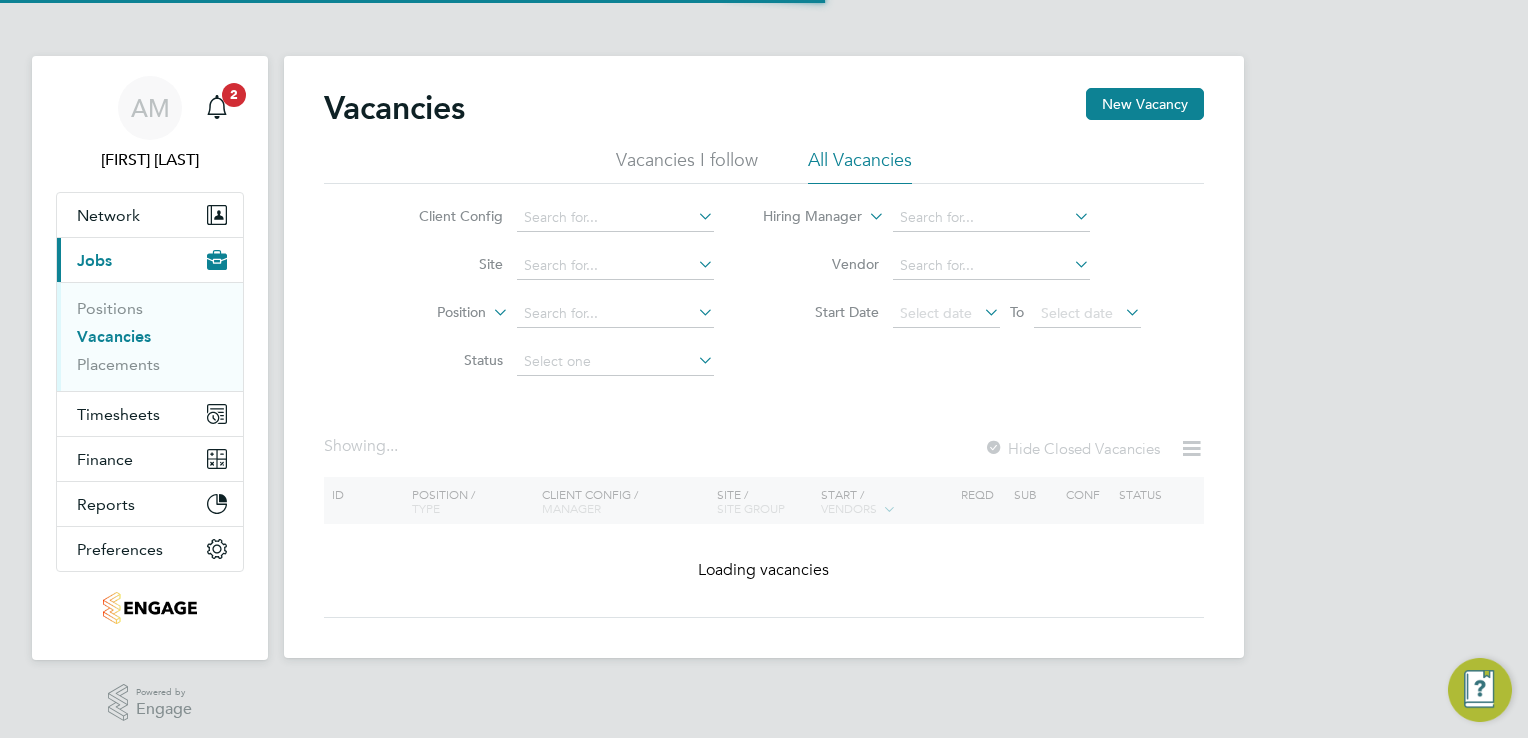 scroll, scrollTop: 0, scrollLeft: 0, axis: both 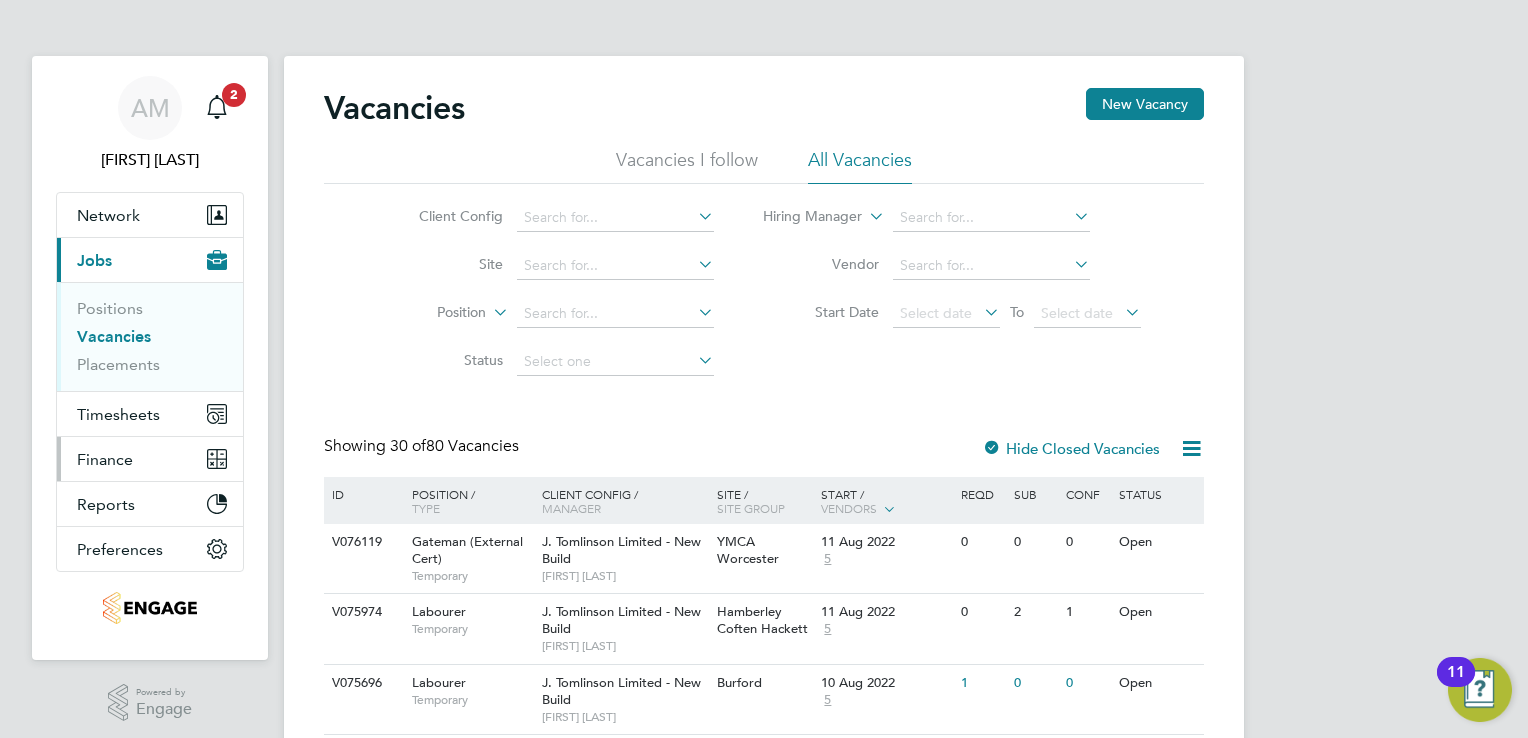 click on "Finance" at bounding box center (105, 459) 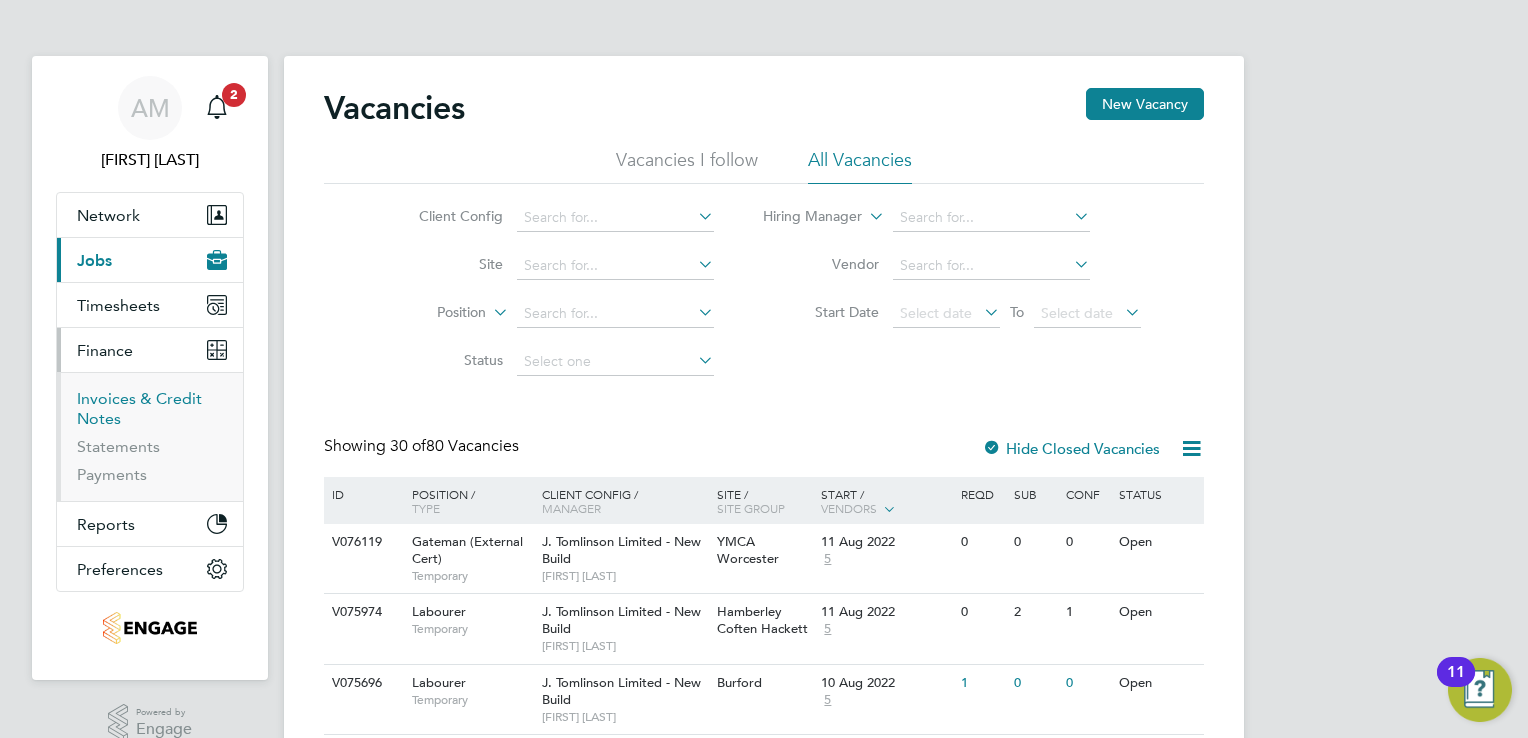 click on "Invoices & Credit Notes" at bounding box center [139, 408] 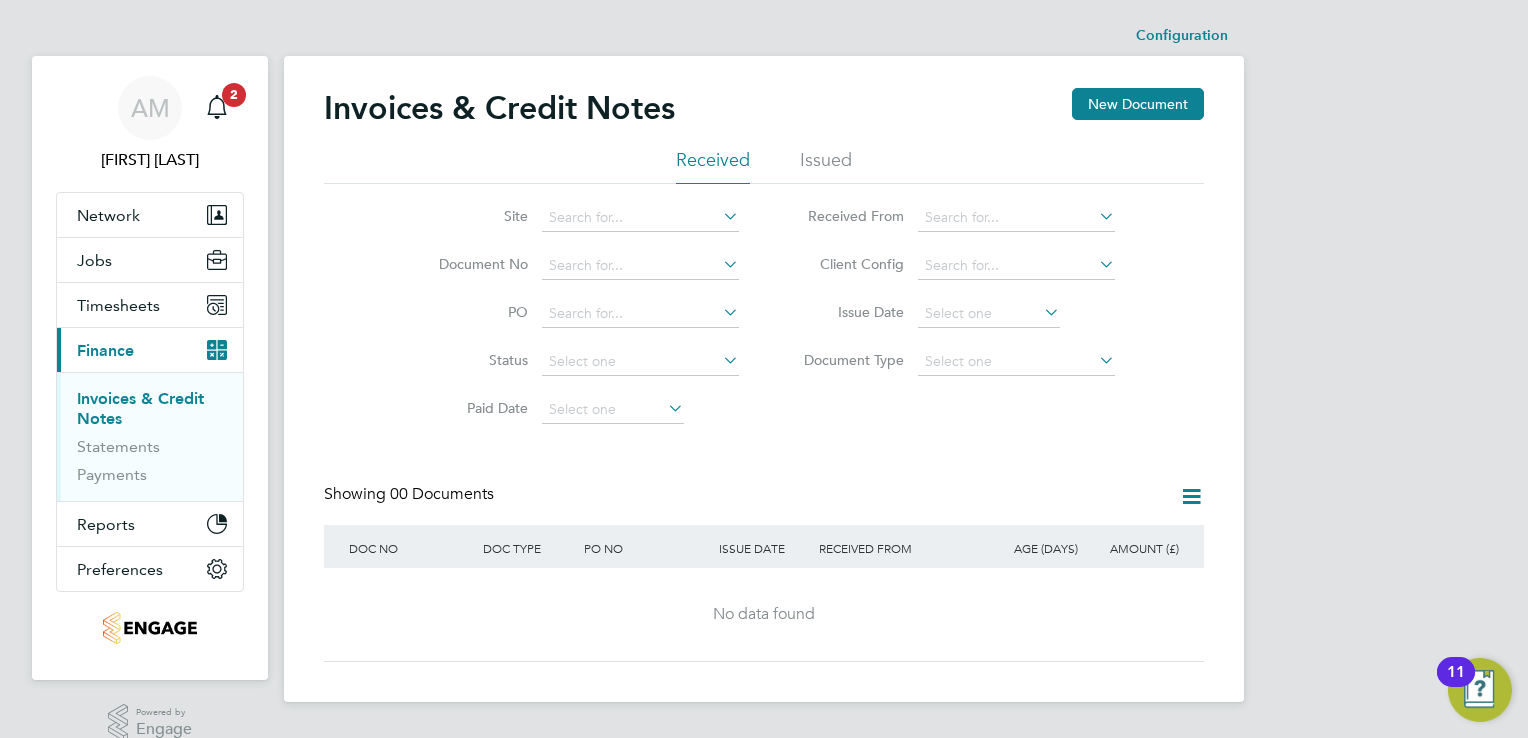 click on "Issued" 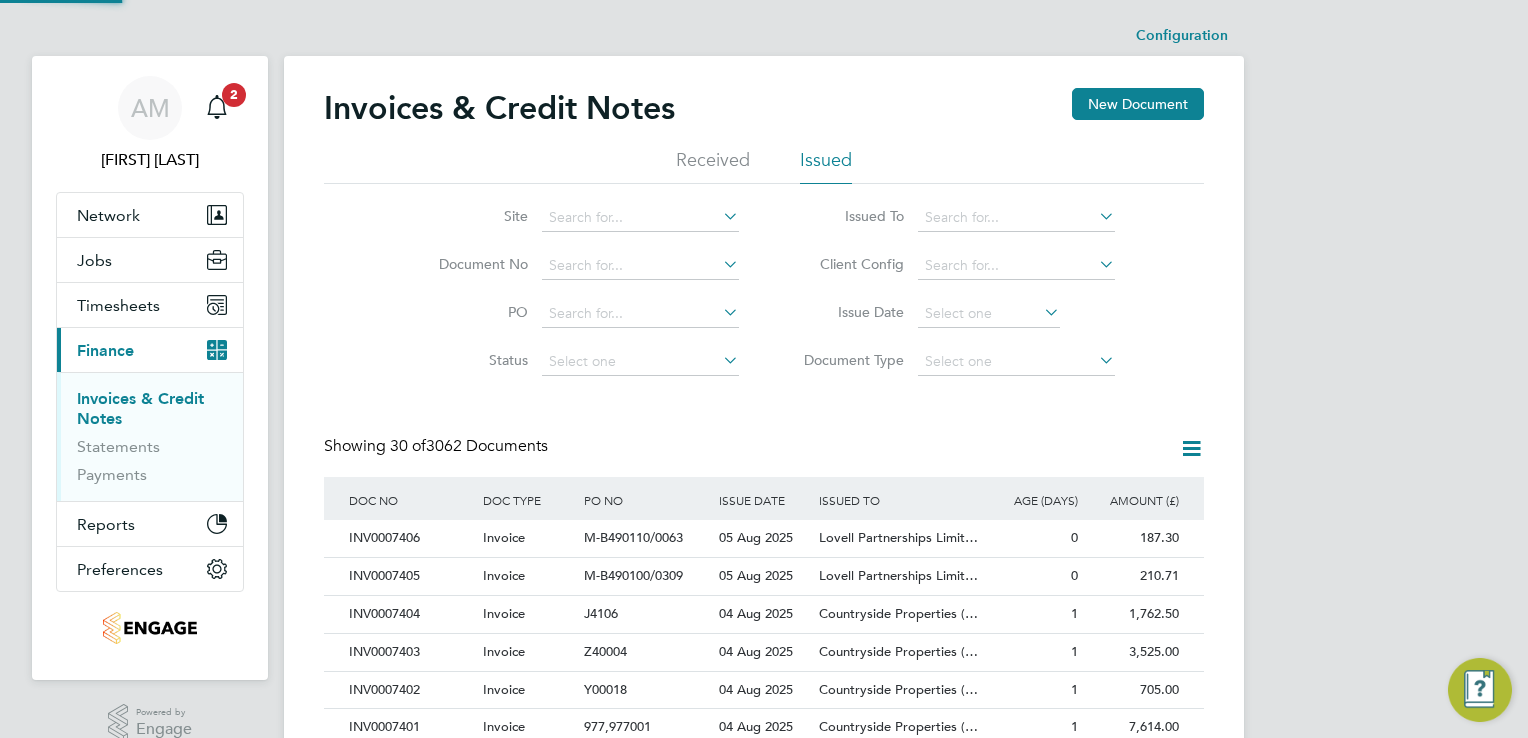 scroll, scrollTop: 10, scrollLeft: 9, axis: both 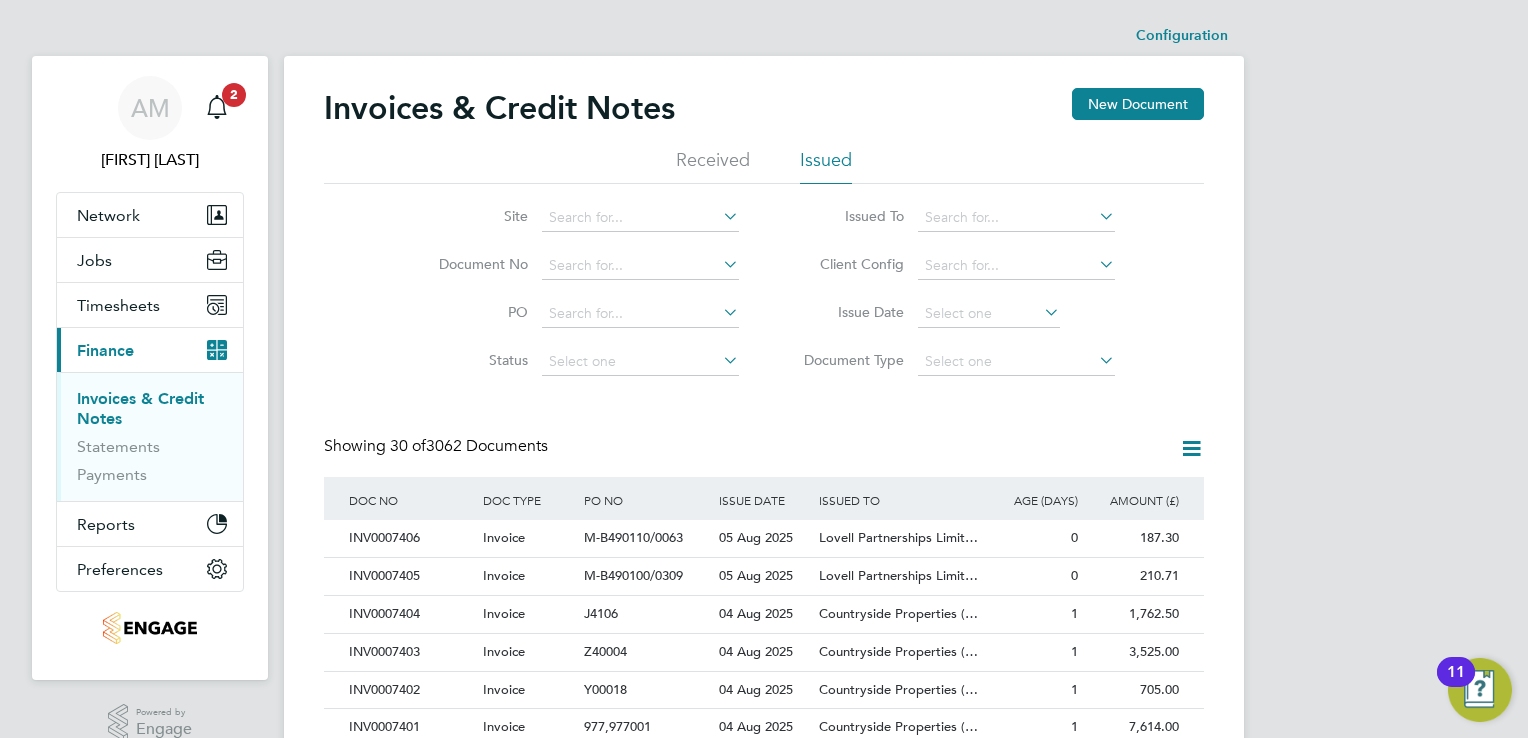click 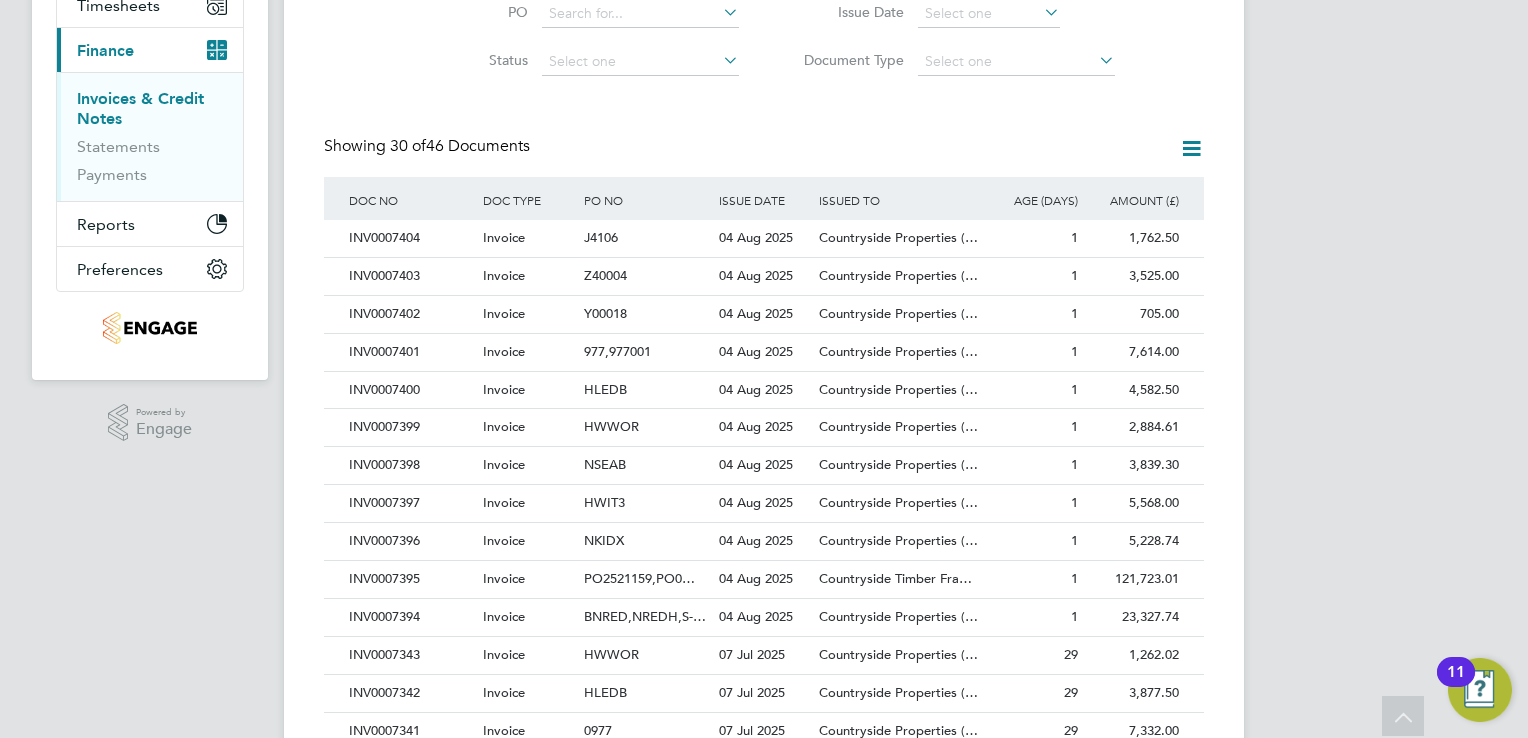 click 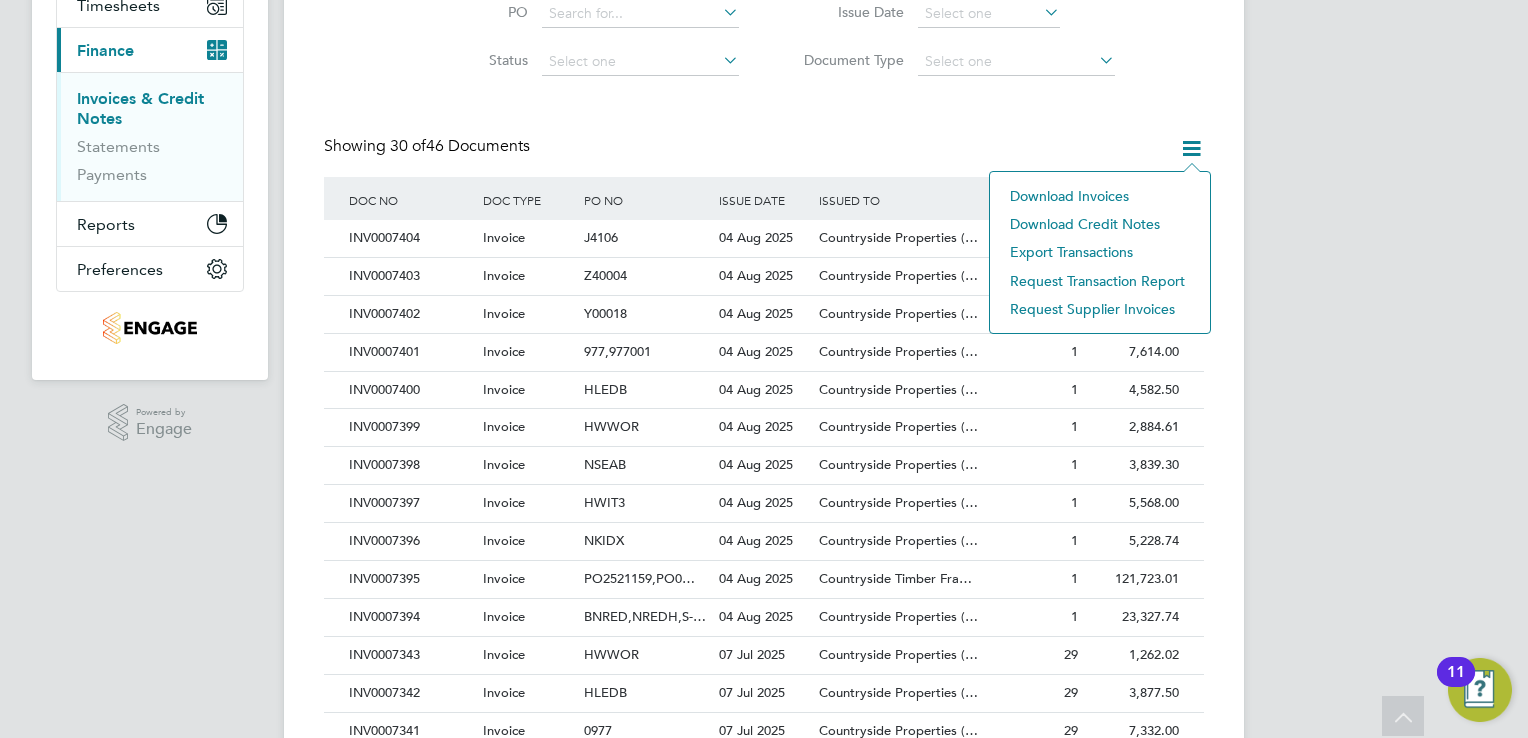 click on "Request transaction report" 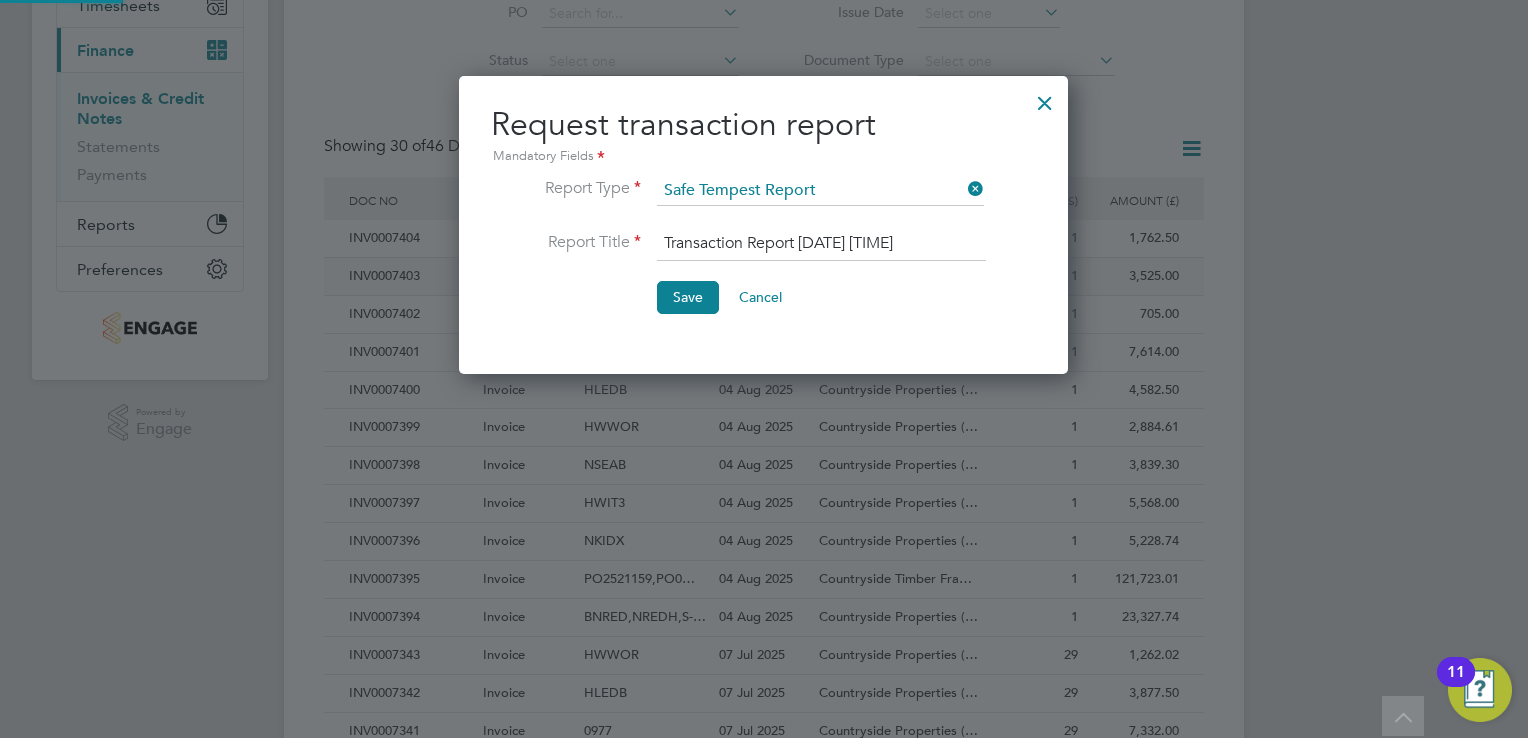 type 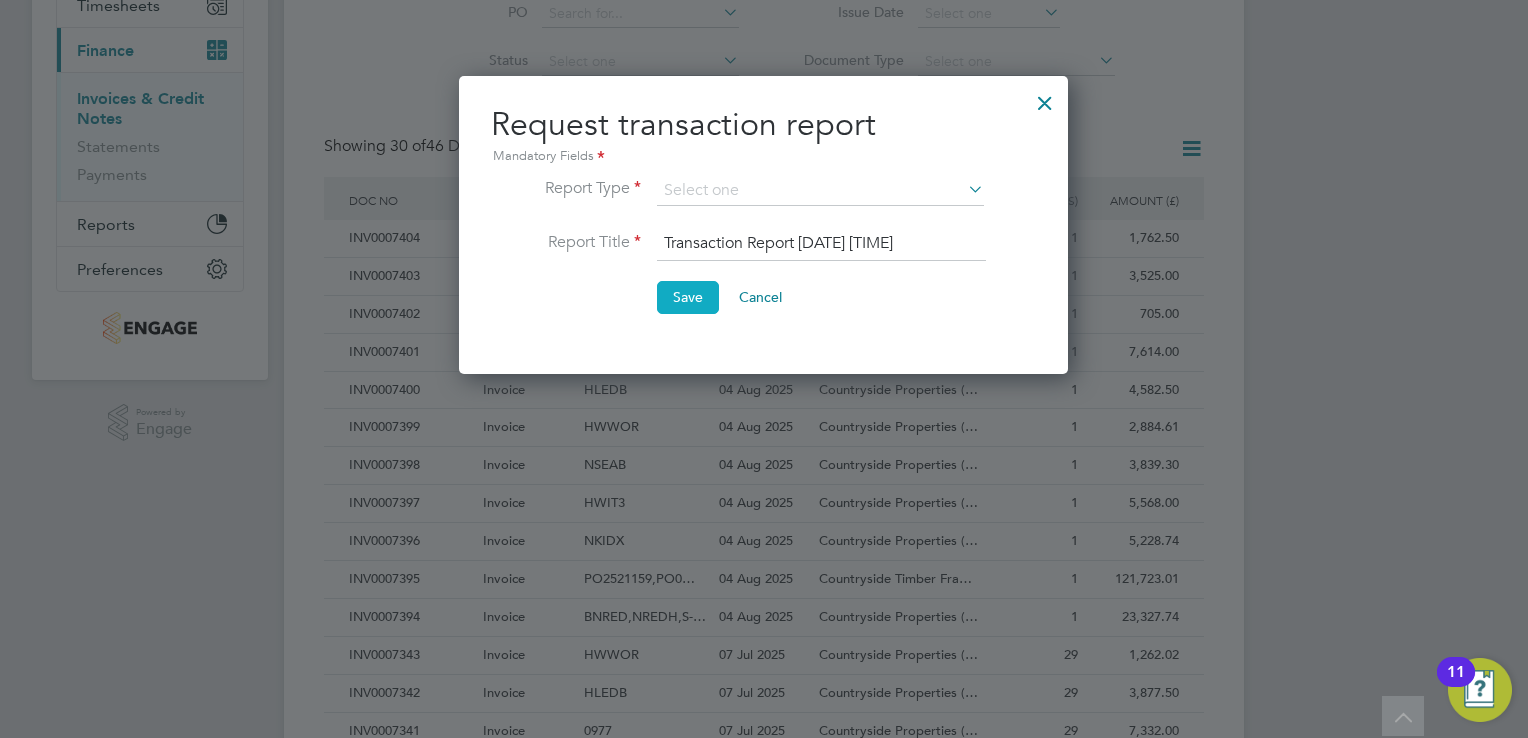 click on "Save" at bounding box center (688, 297) 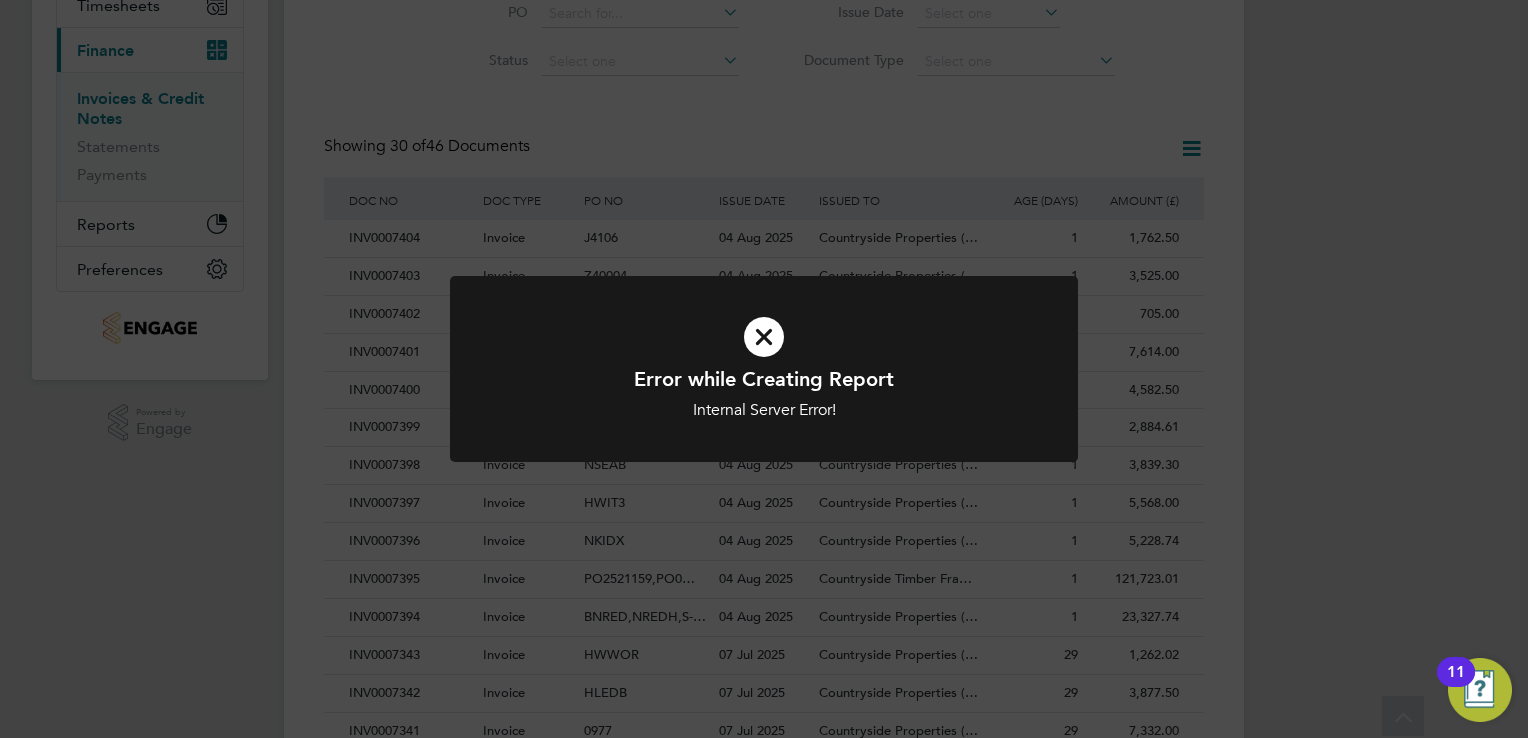 click at bounding box center (764, 337) 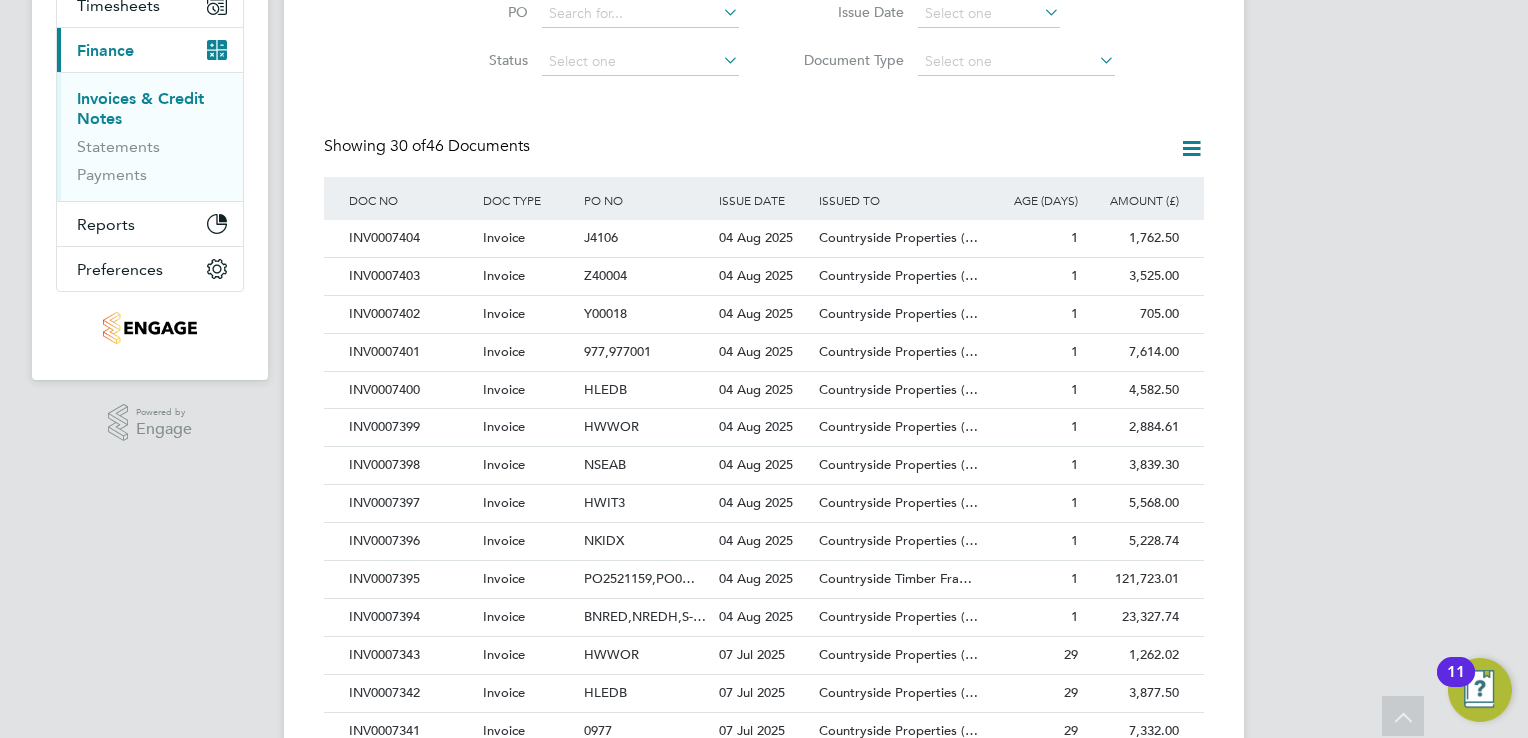 click 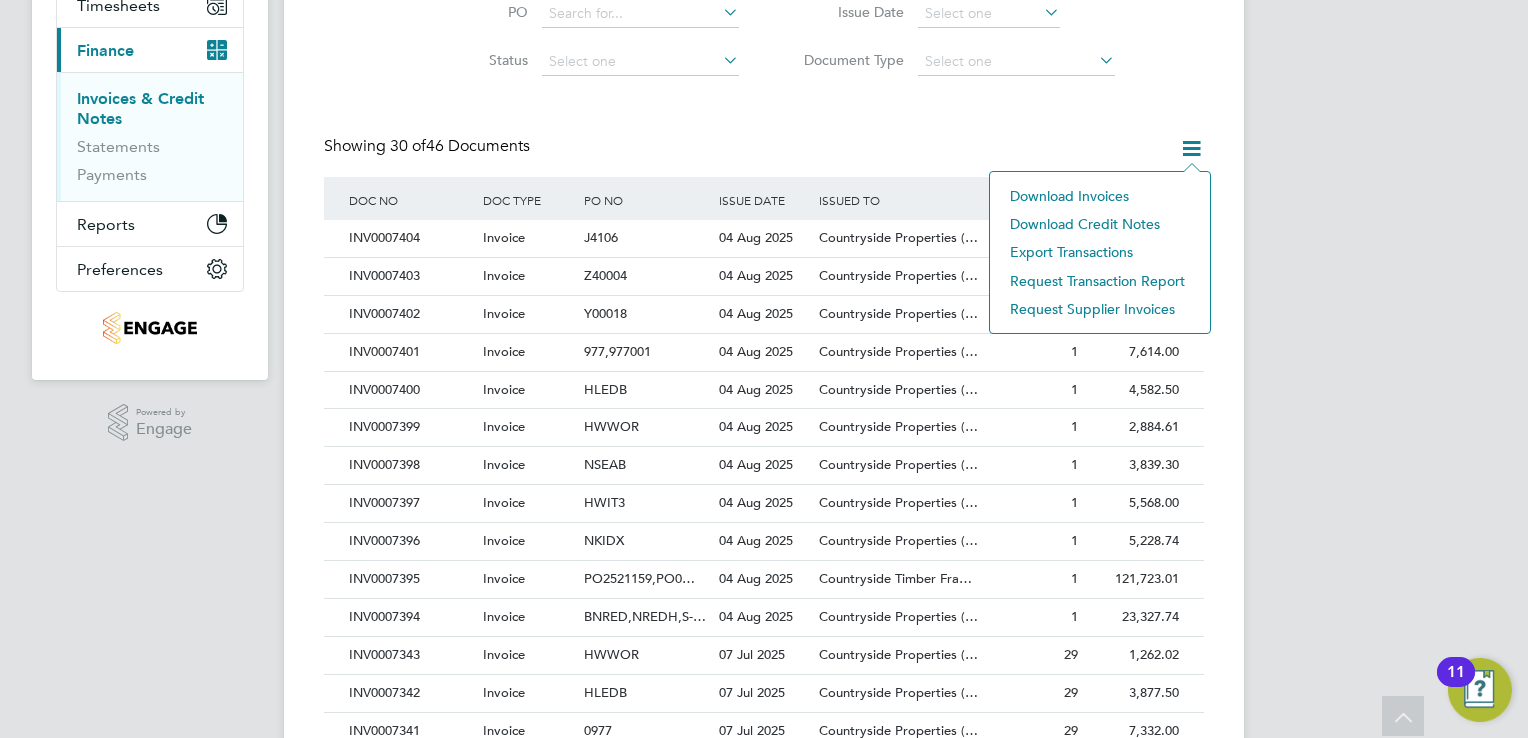 click on "Download invoices" 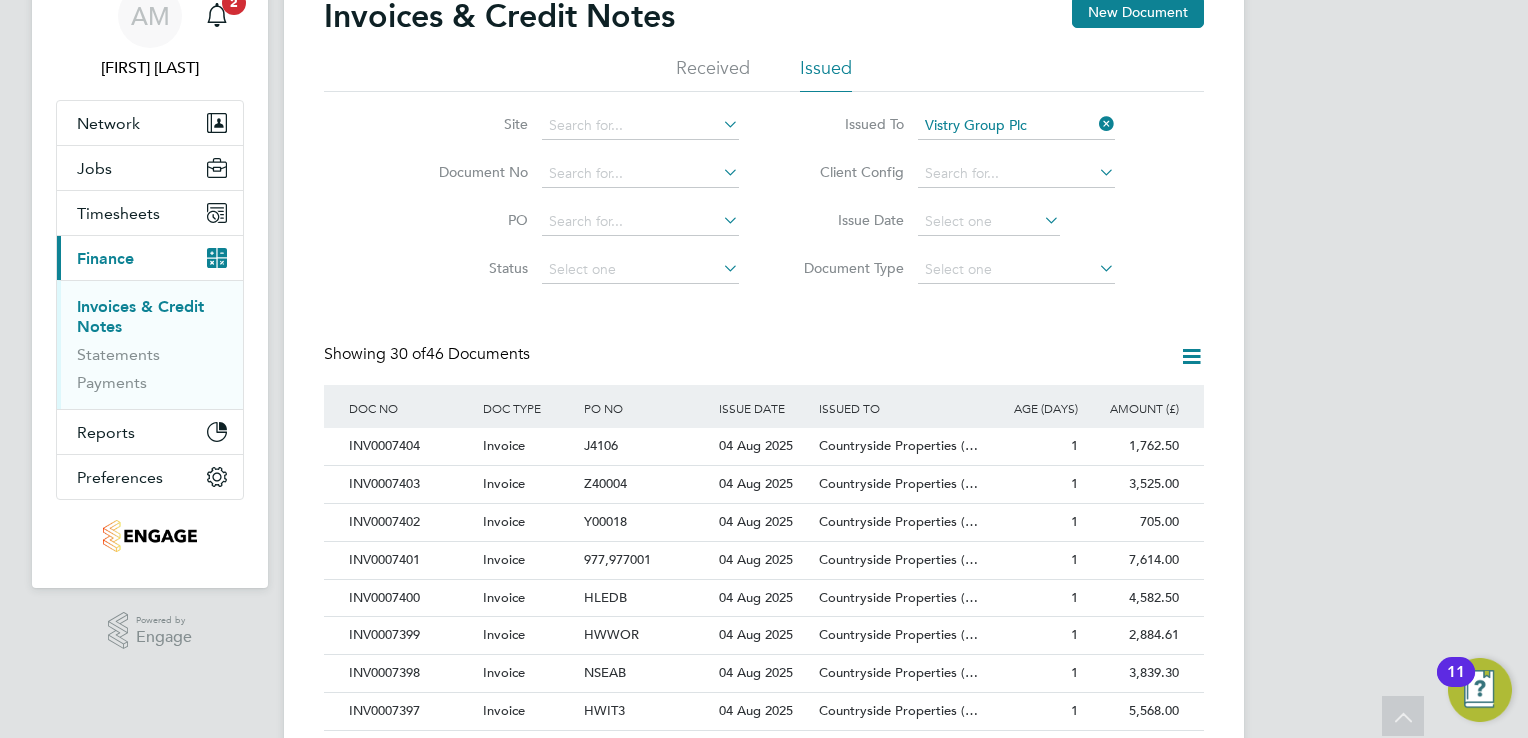 scroll, scrollTop: 44, scrollLeft: 0, axis: vertical 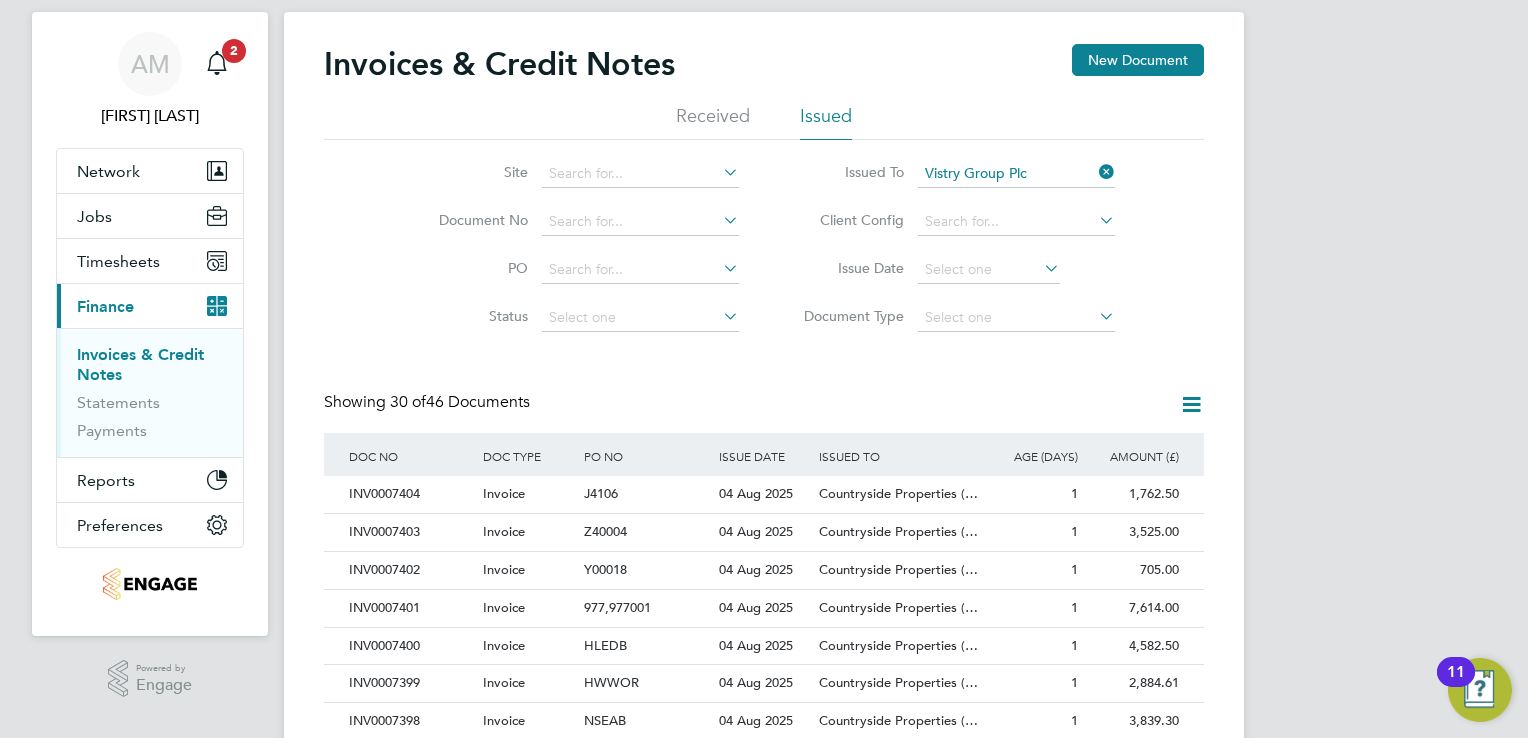 click on "Site Document No PO Status Paid Date Issued To Vistry Group Plc Received From Client Config Issue Date Document Type" 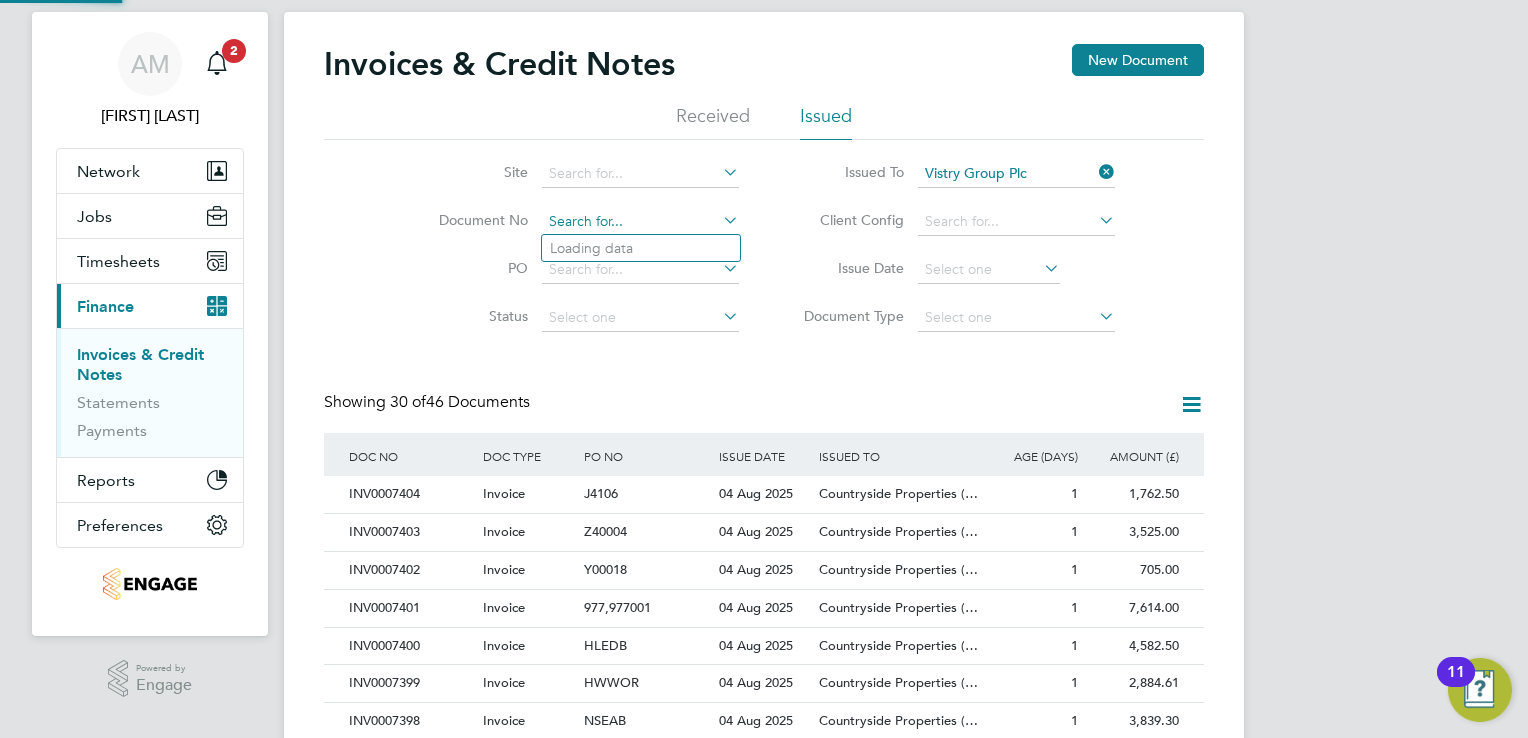 click 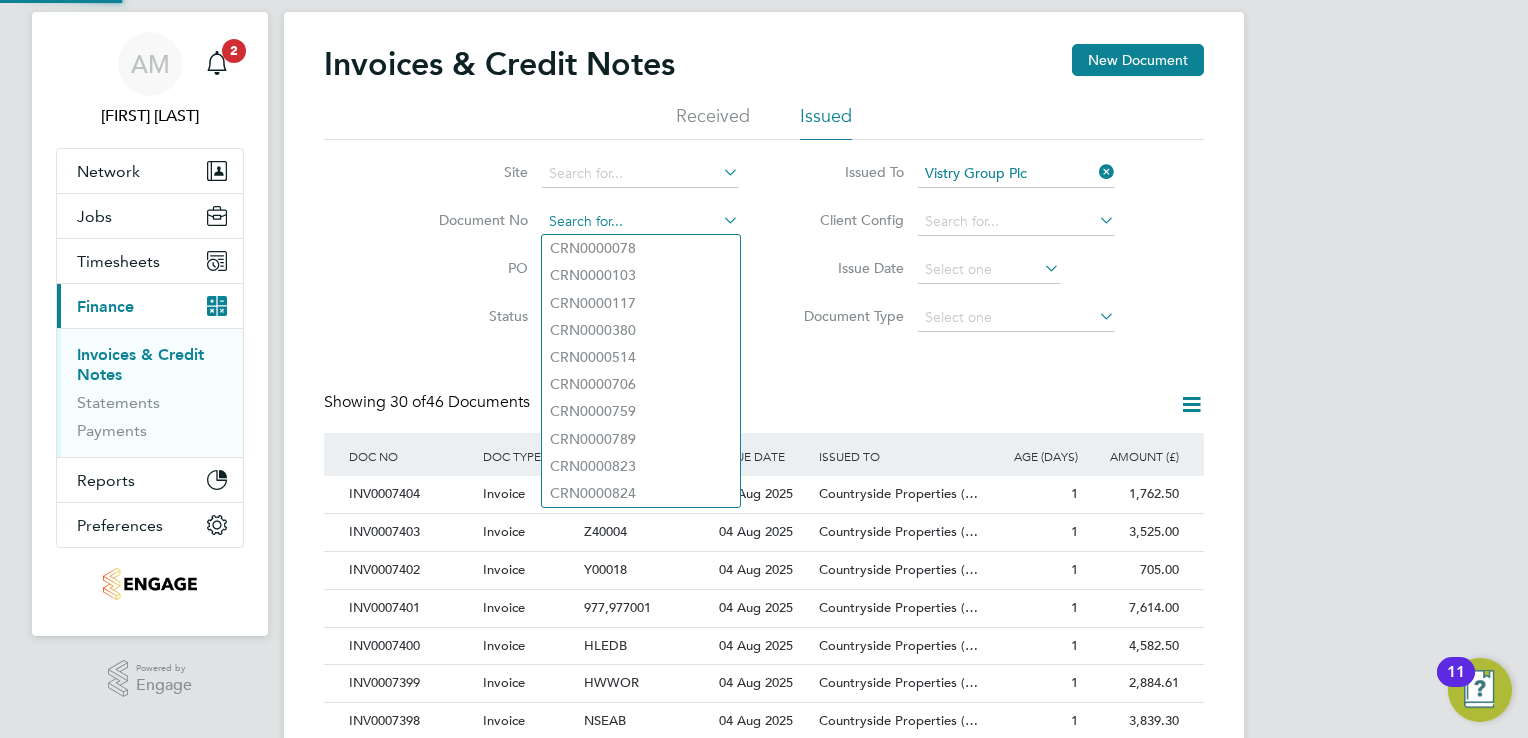 paste on "INV0007394" 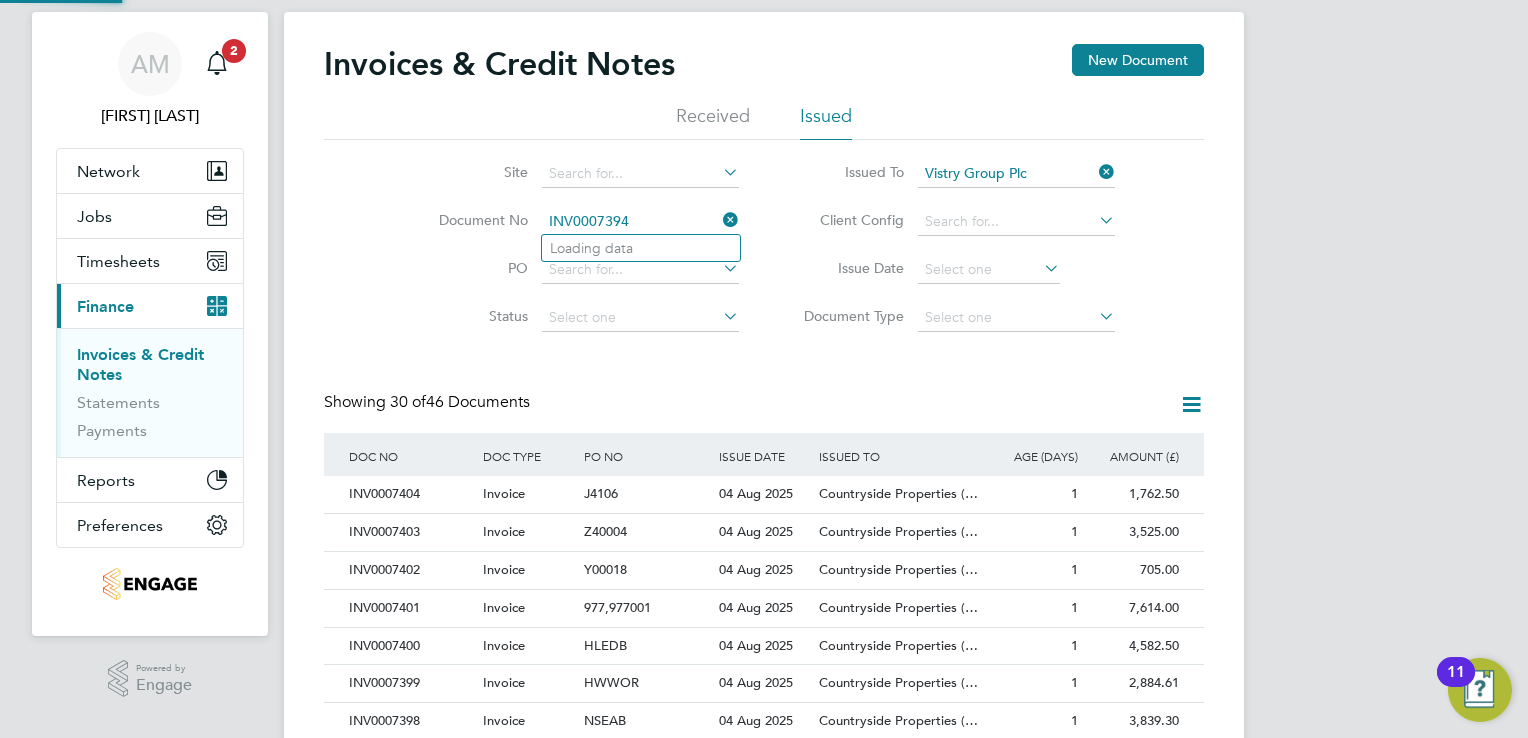 type on "INV0007394" 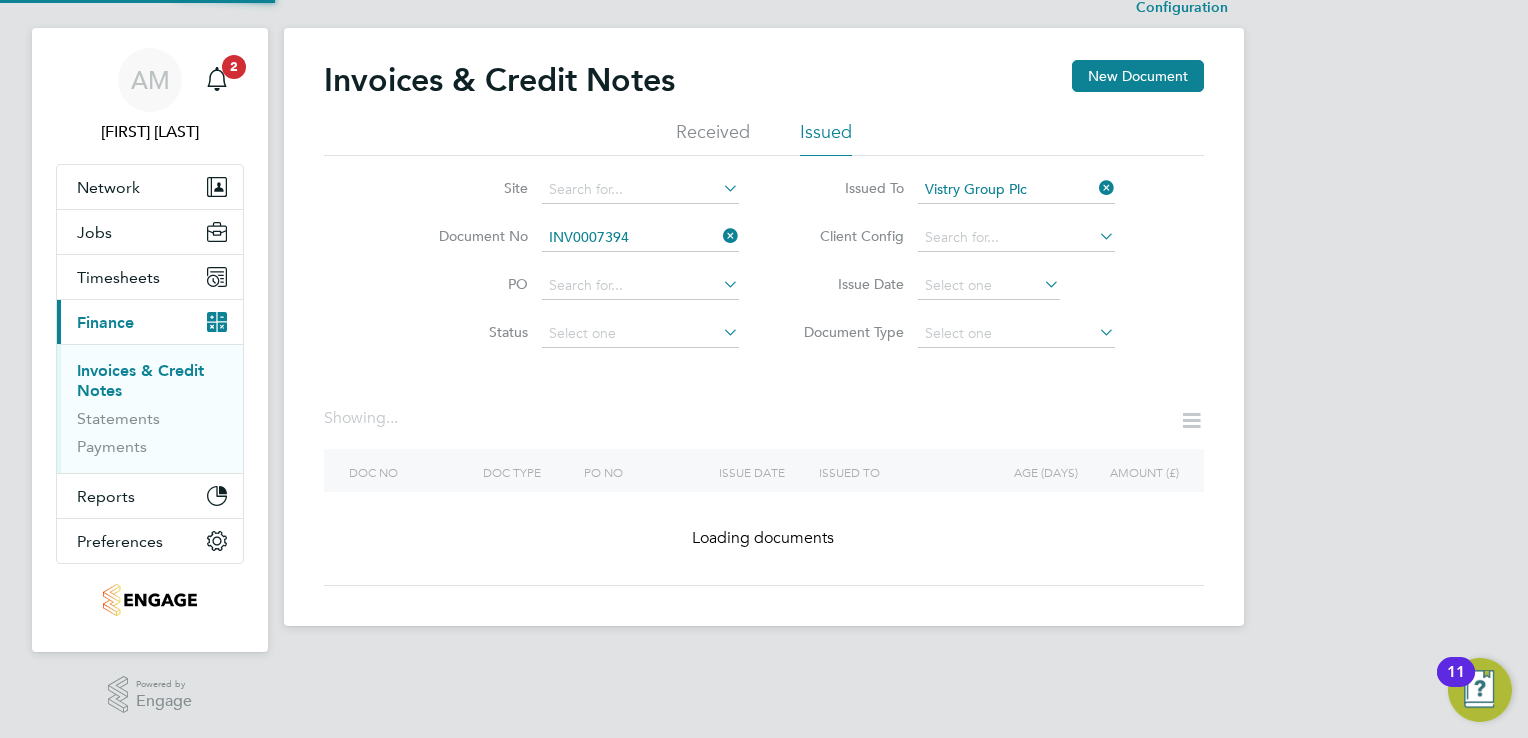 scroll, scrollTop: 25, scrollLeft: 0, axis: vertical 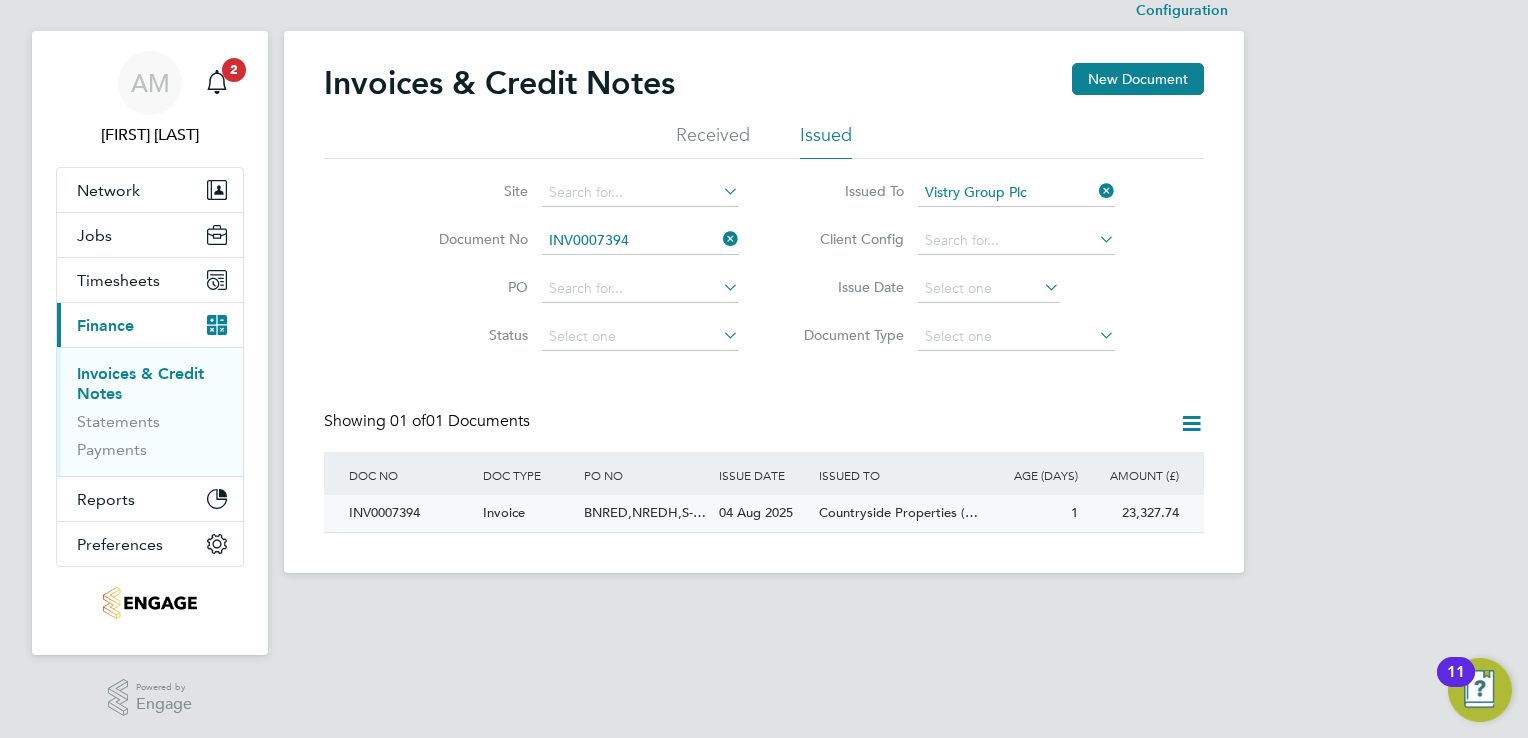 click on "INV0007394" 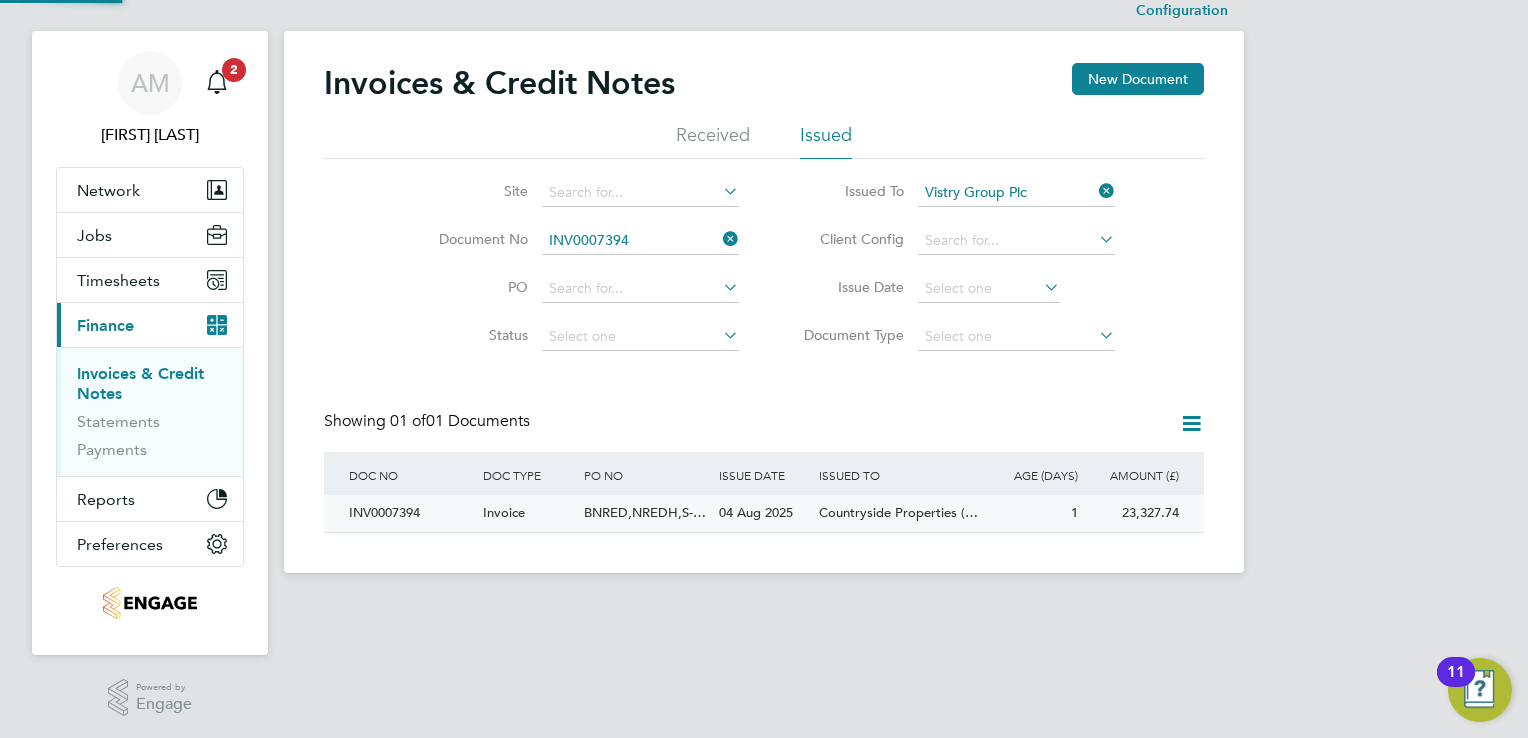scroll, scrollTop: 0, scrollLeft: 0, axis: both 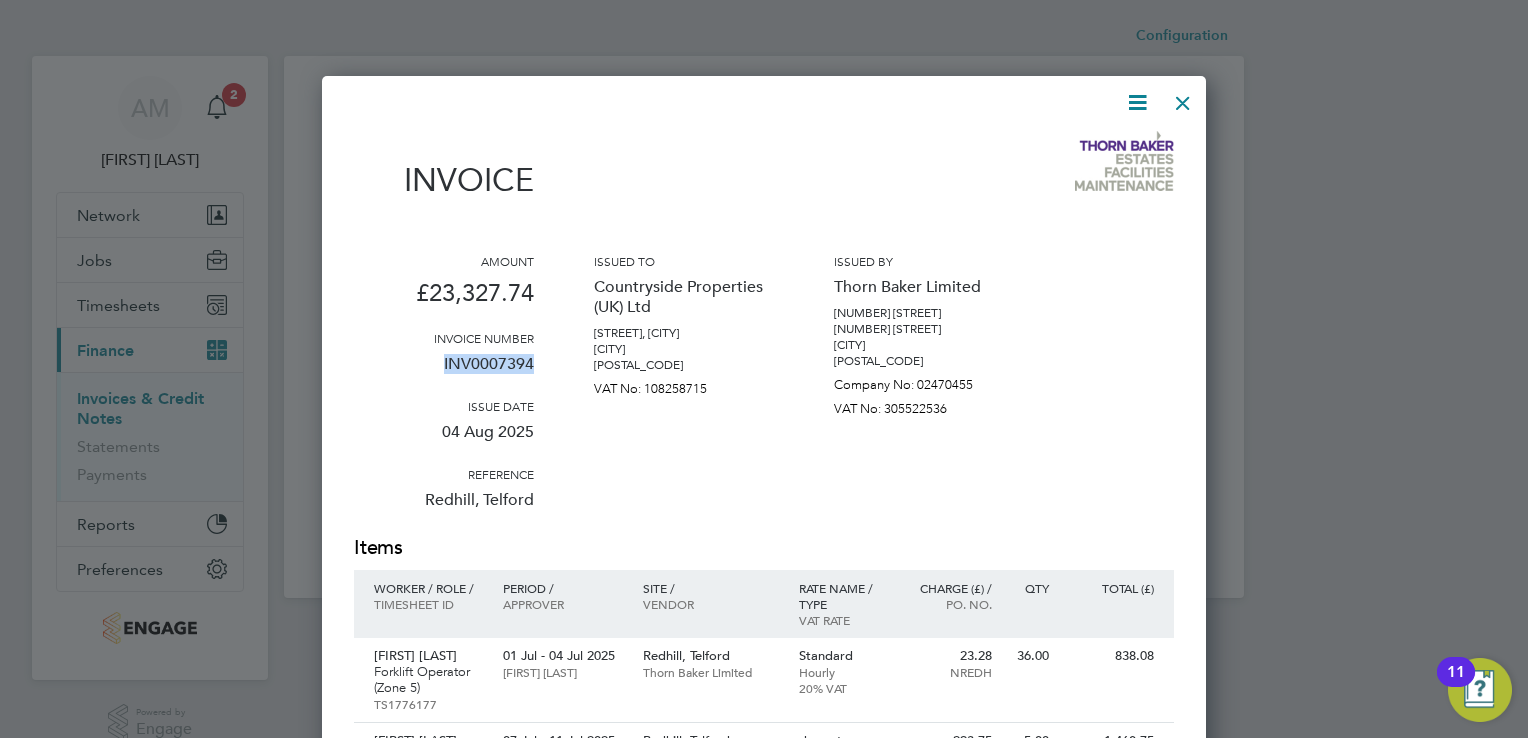 drag, startPoint x: 440, startPoint y: 362, endPoint x: 533, endPoint y: 370, distance: 93.34345 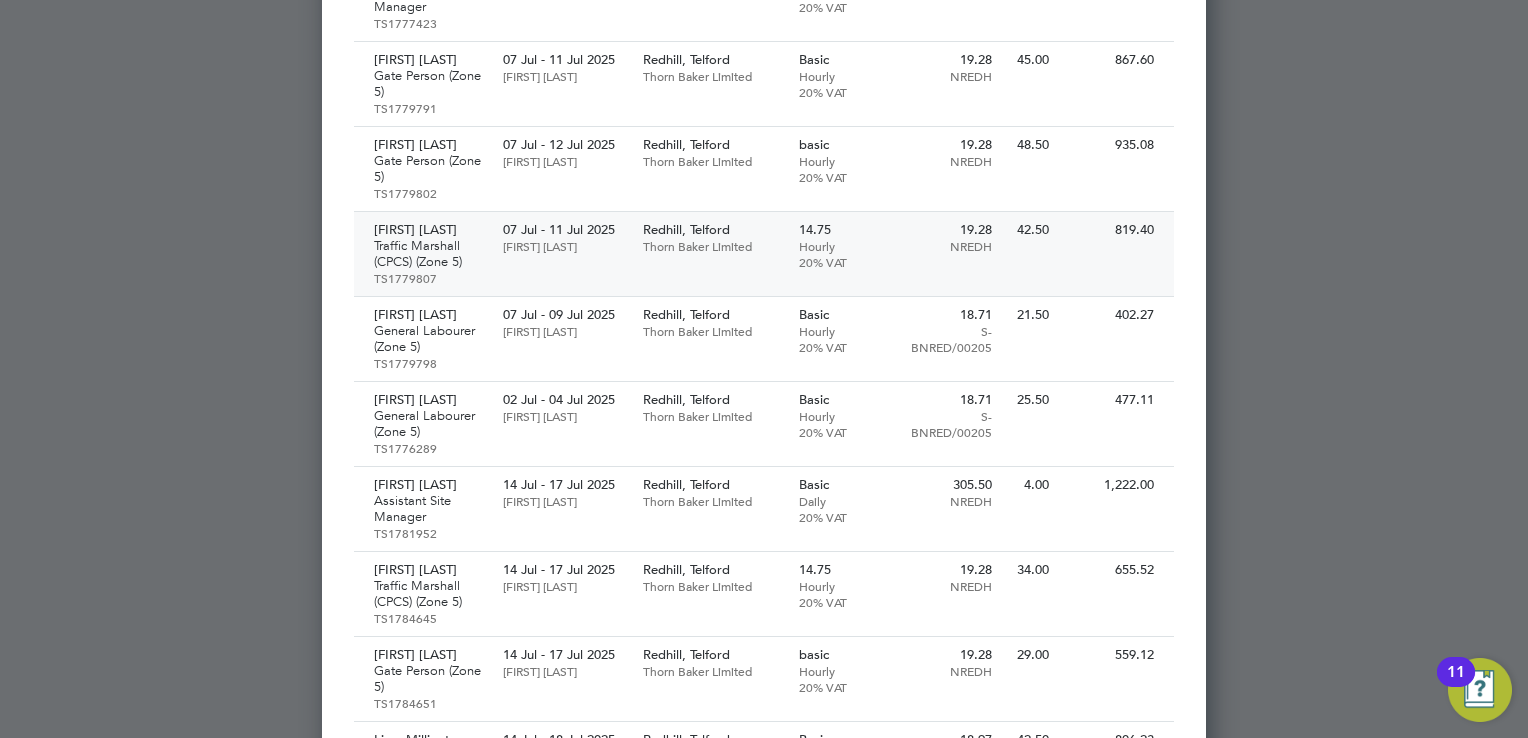 scroll, scrollTop: 900, scrollLeft: 0, axis: vertical 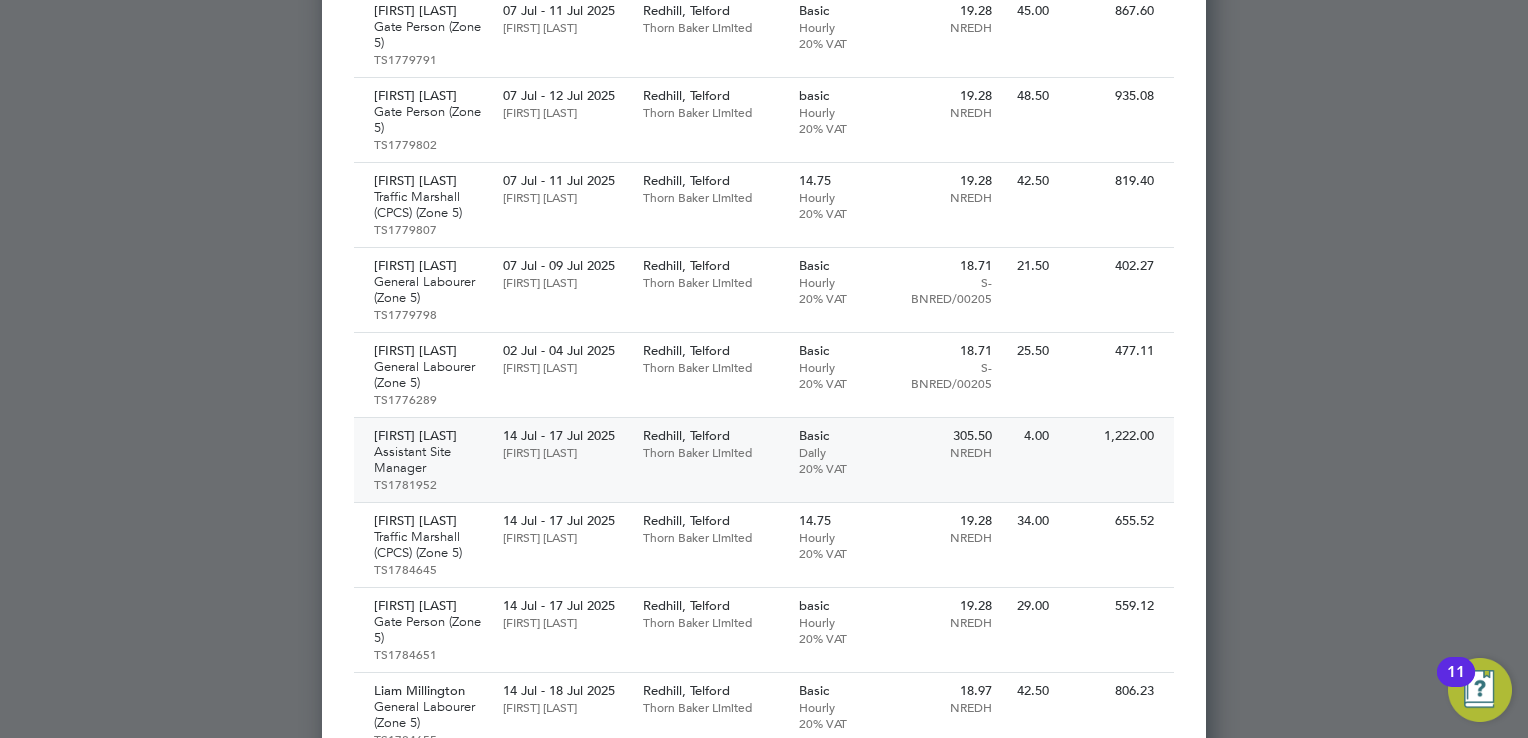drag, startPoint x: 1103, startPoint y: 427, endPoint x: 1113, endPoint y: 418, distance: 13.453624 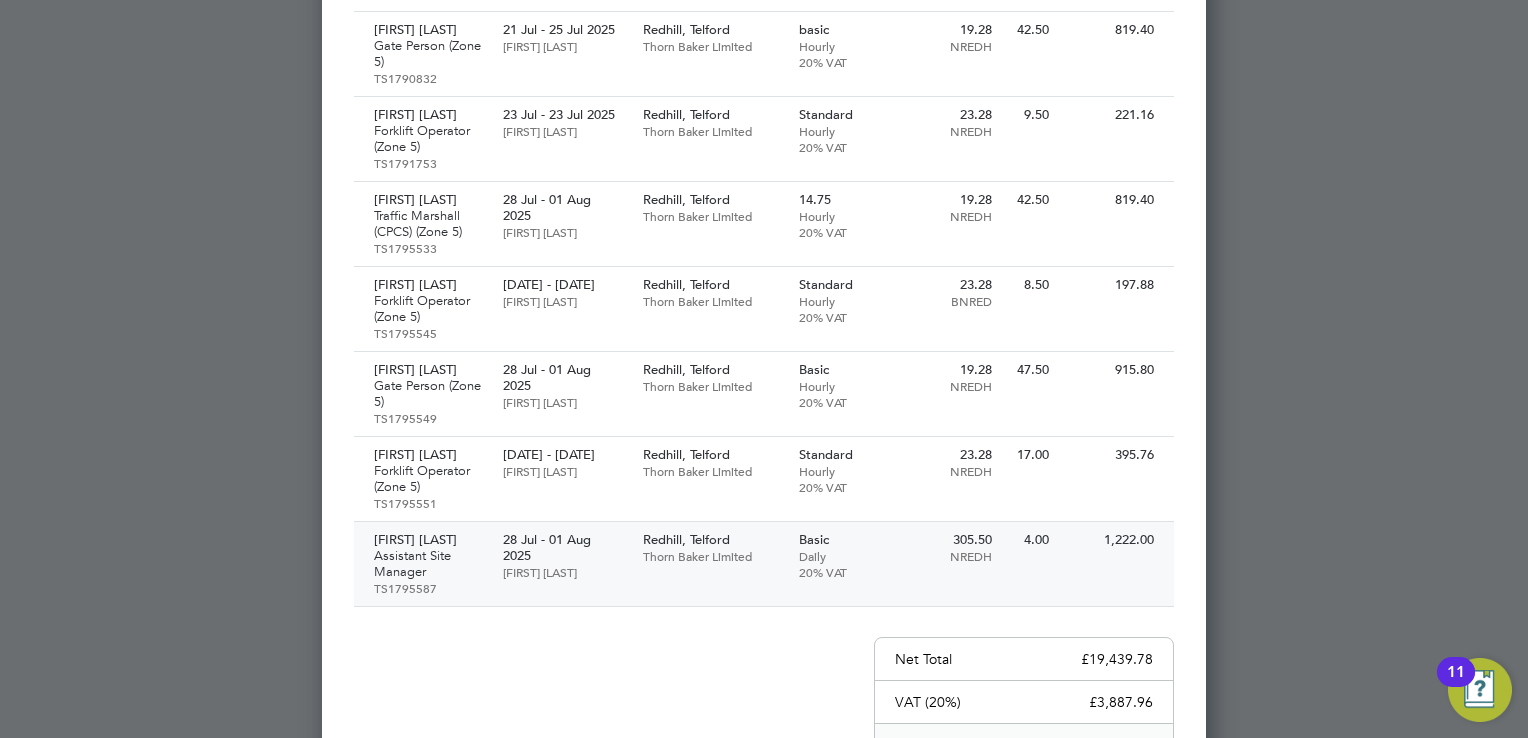 scroll, scrollTop: 2435, scrollLeft: 0, axis: vertical 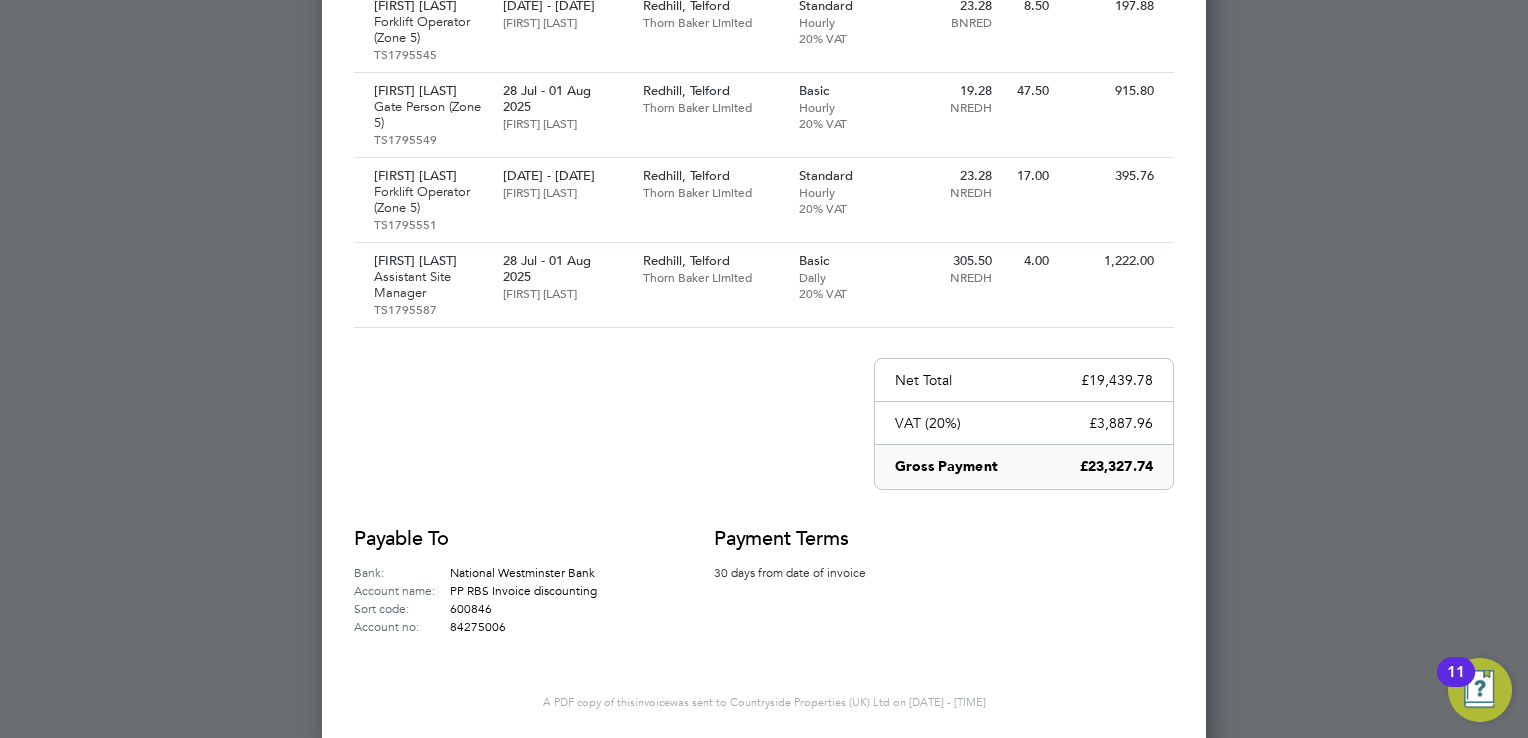 click on "Invoice Amount £23,327.74 Invoice number INV0007394 Issue date 04 Aug 2025 Reference [CITY], [CITY] Issued to Countryside Properties (UK) Ltd Dunston Hall, Dunston, Staffordshire Stafford ST18 9AB VAT No: 108258715 Issued by Thorn Baker Limited 4th Floor The Hub 40 Friar Lane Nottingham NG1 6DQ Company No: 02470455 VAT No: 305522536 Items Worker / Role / Timesheet ID Period /" at bounding box center (764, -835) 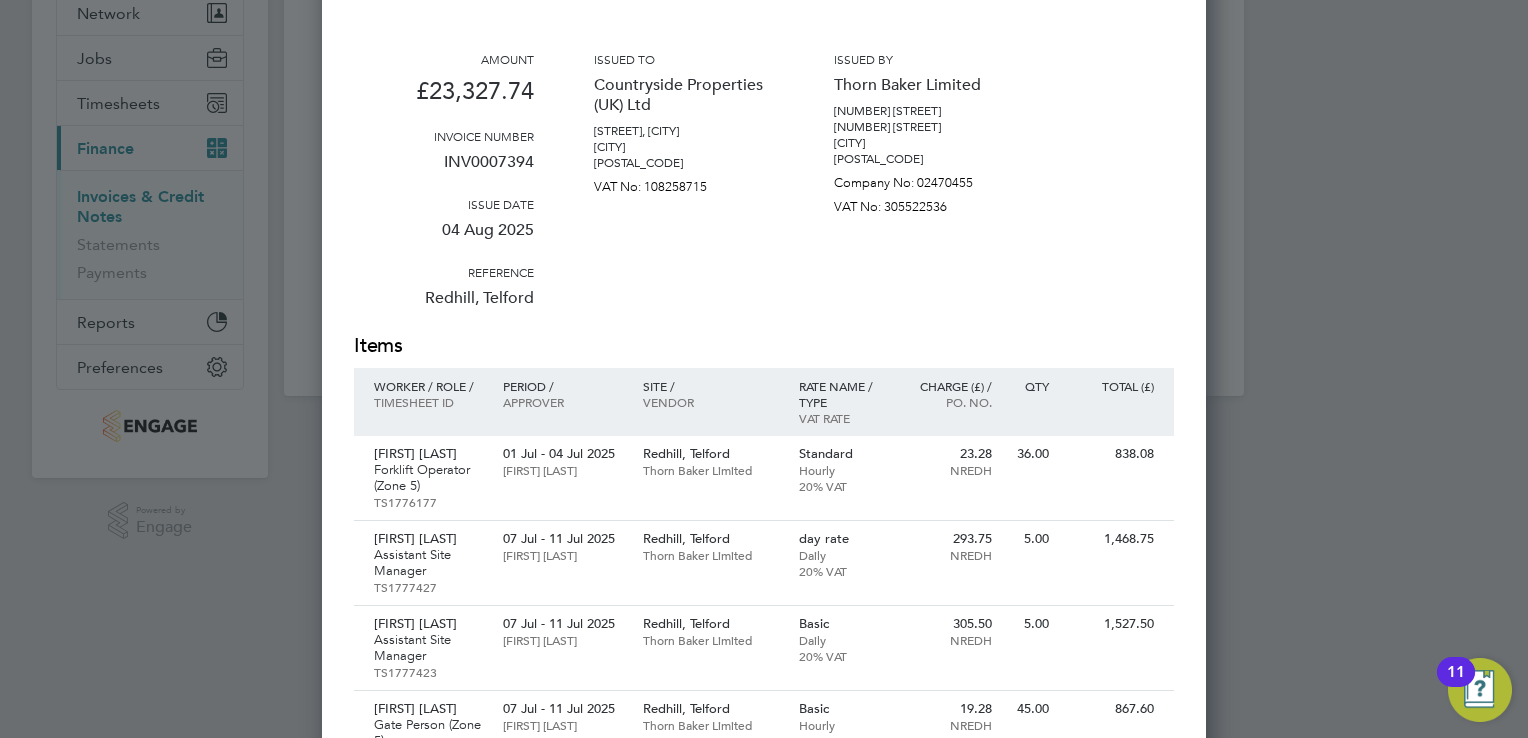 scroll, scrollTop: 0, scrollLeft: 0, axis: both 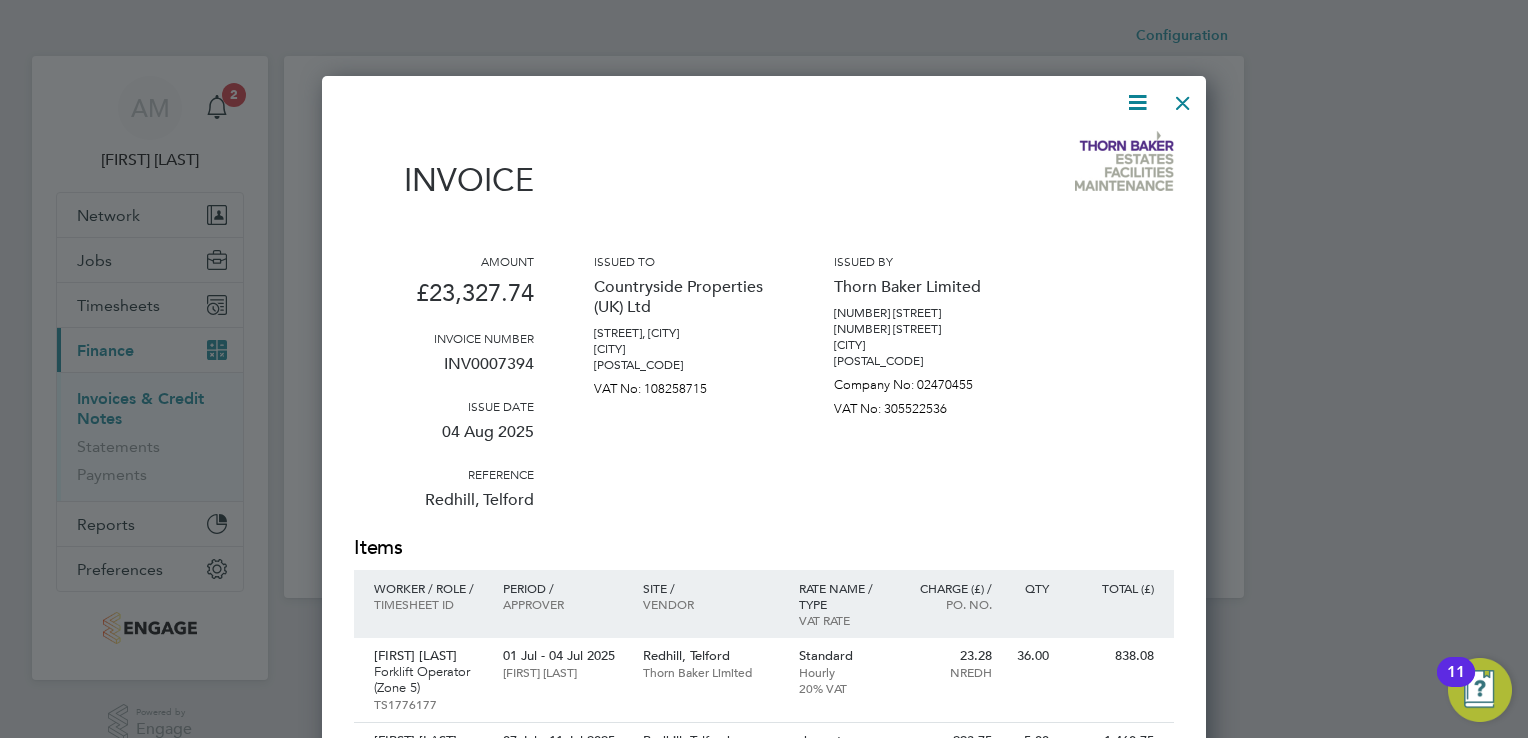 click at bounding box center (1183, 98) 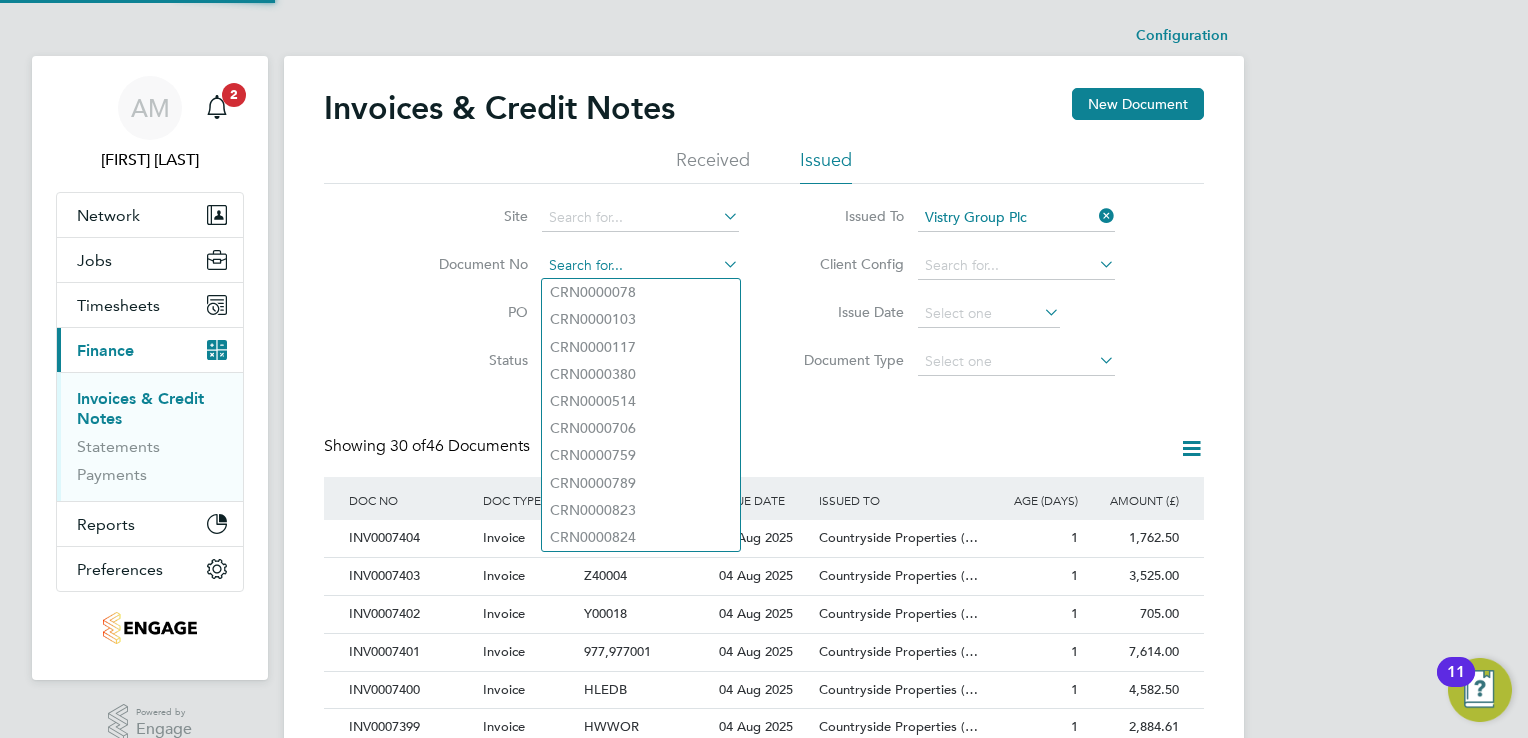 click 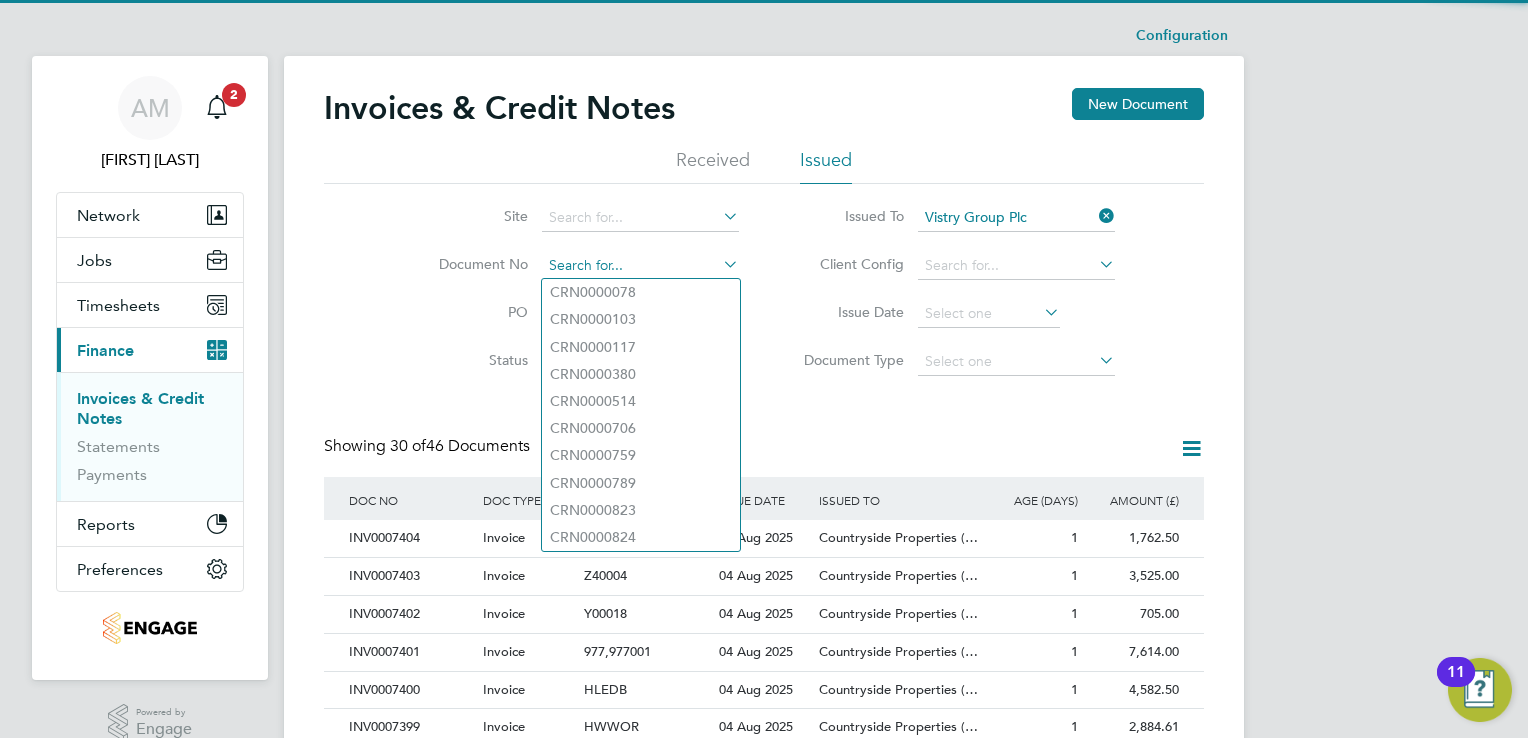 paste on "INV0007396" 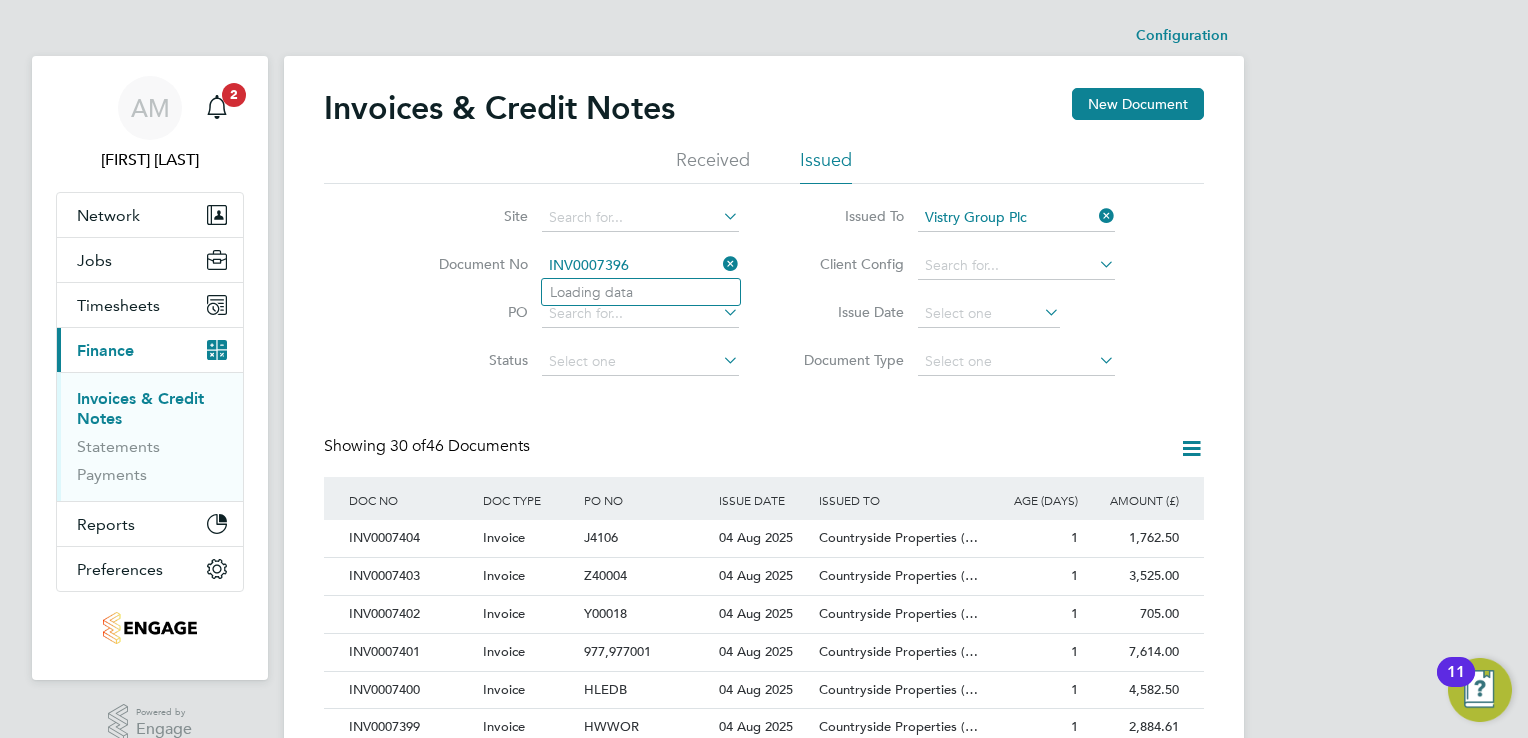 type on "CRN0000078" 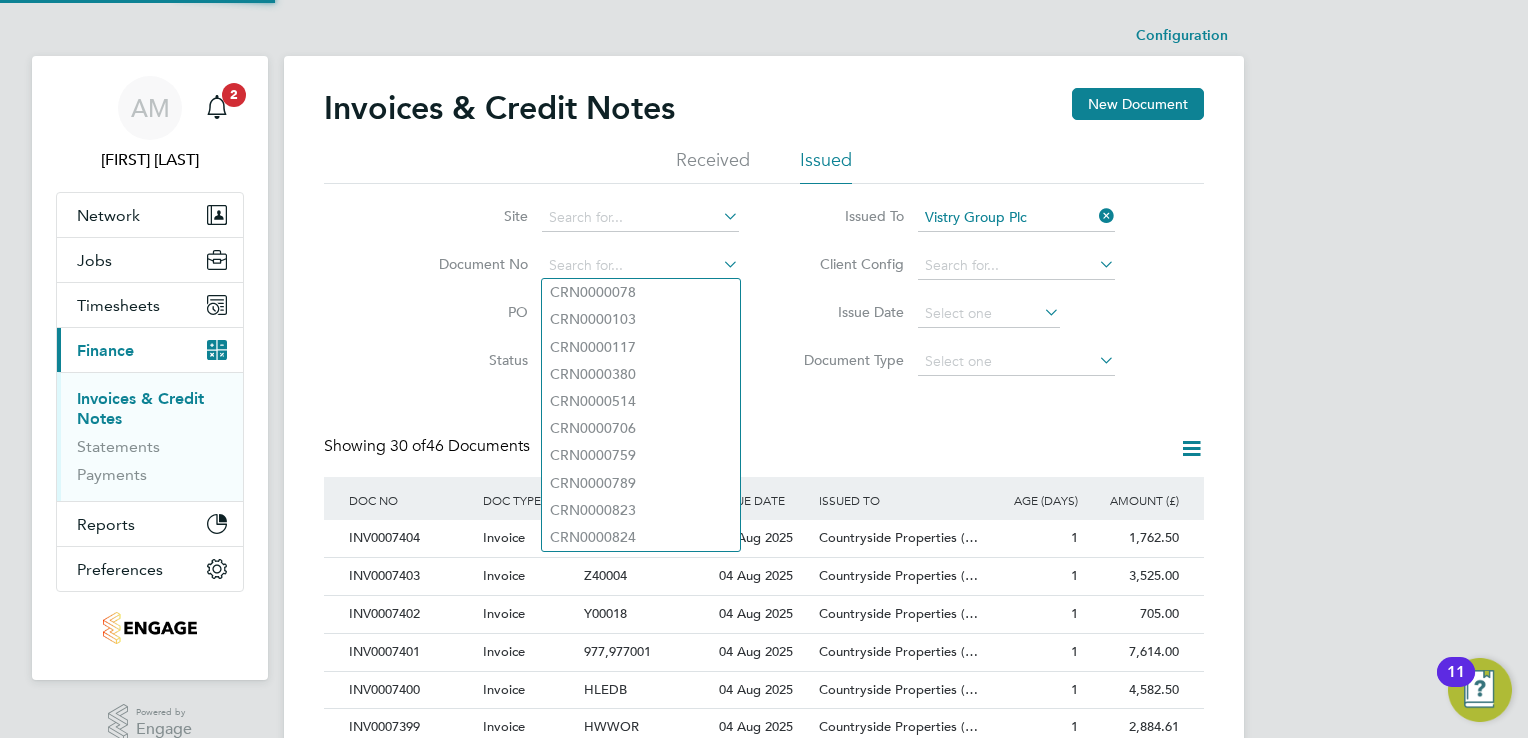 drag, startPoint x: 664, startPoint y: 266, endPoint x: 464, endPoint y: 261, distance: 200.06248 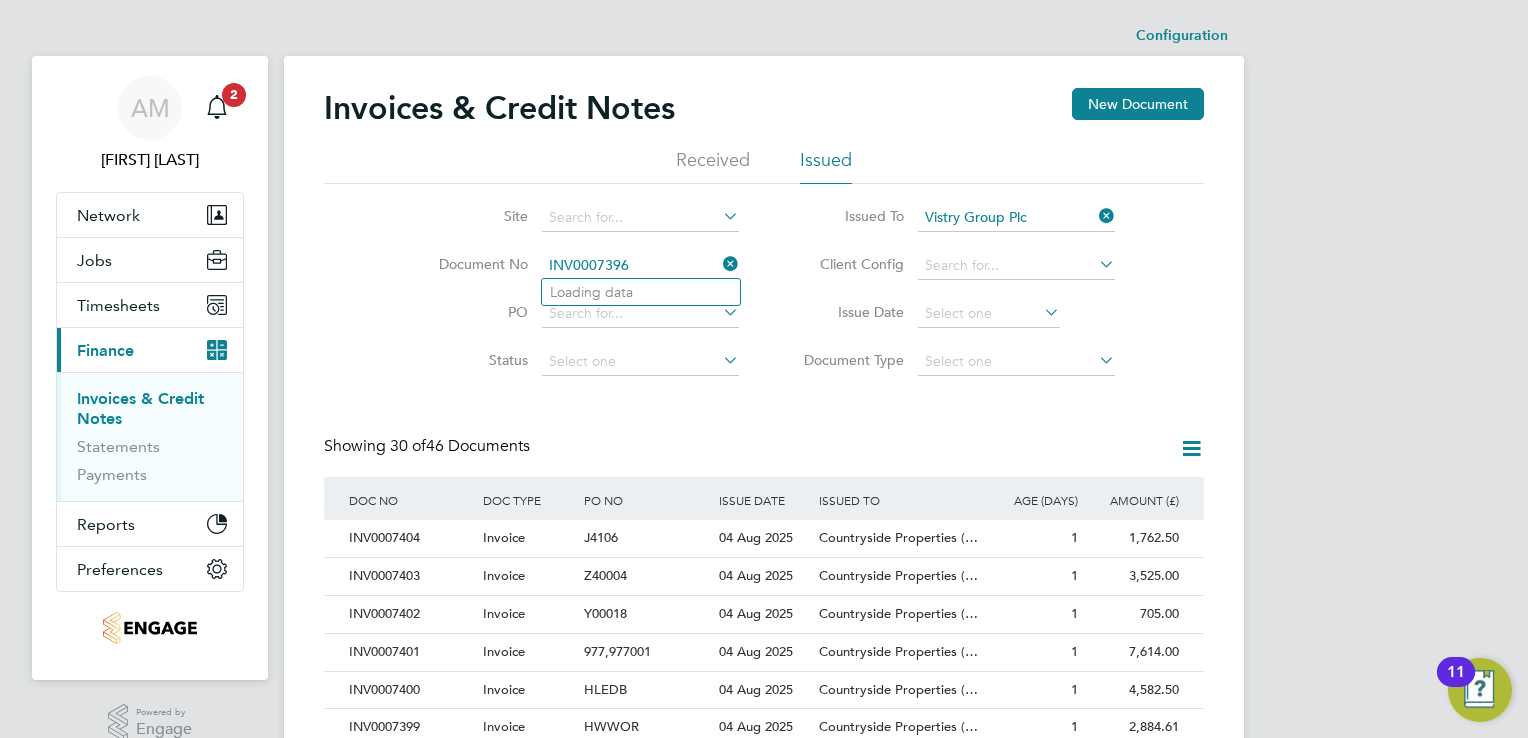 type on "CRN0000078" 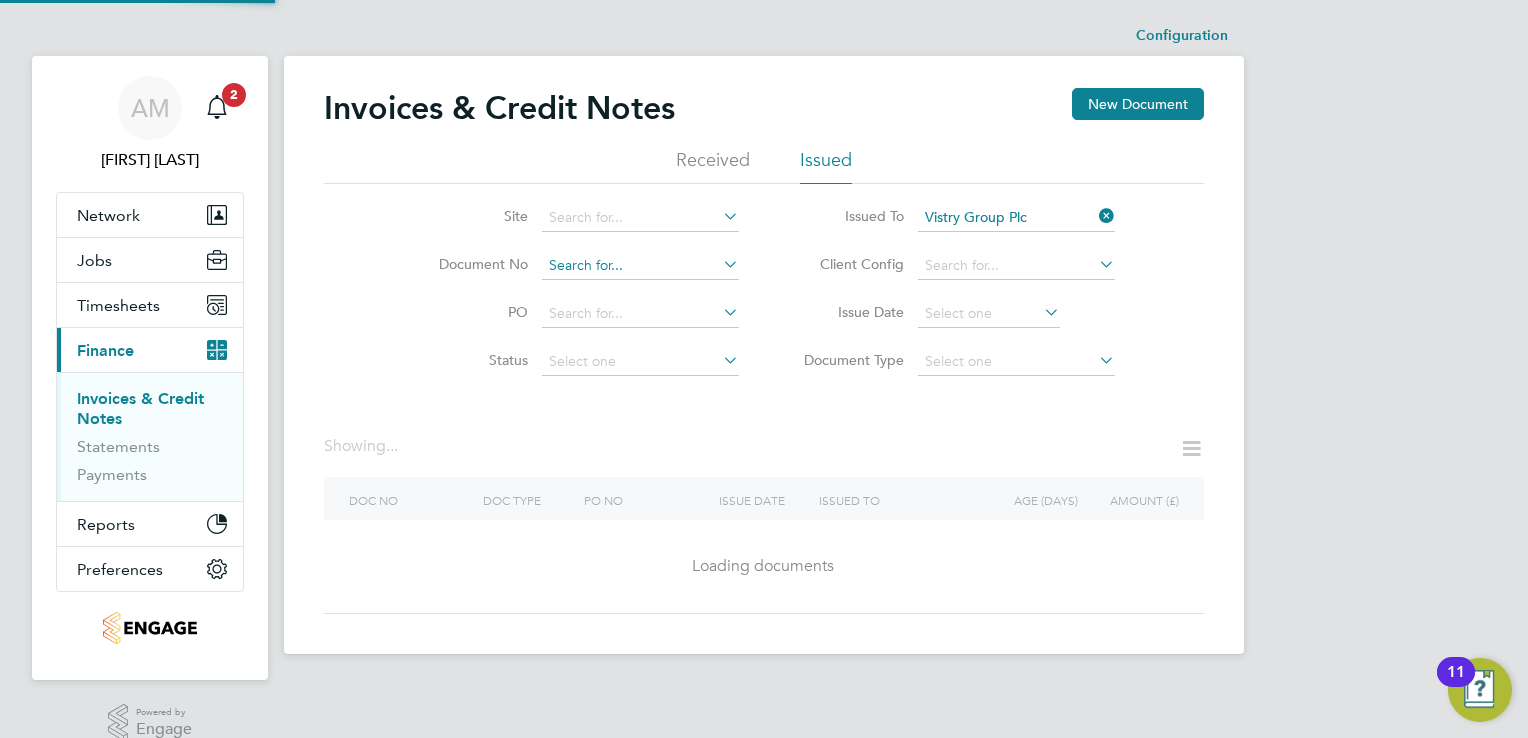 click 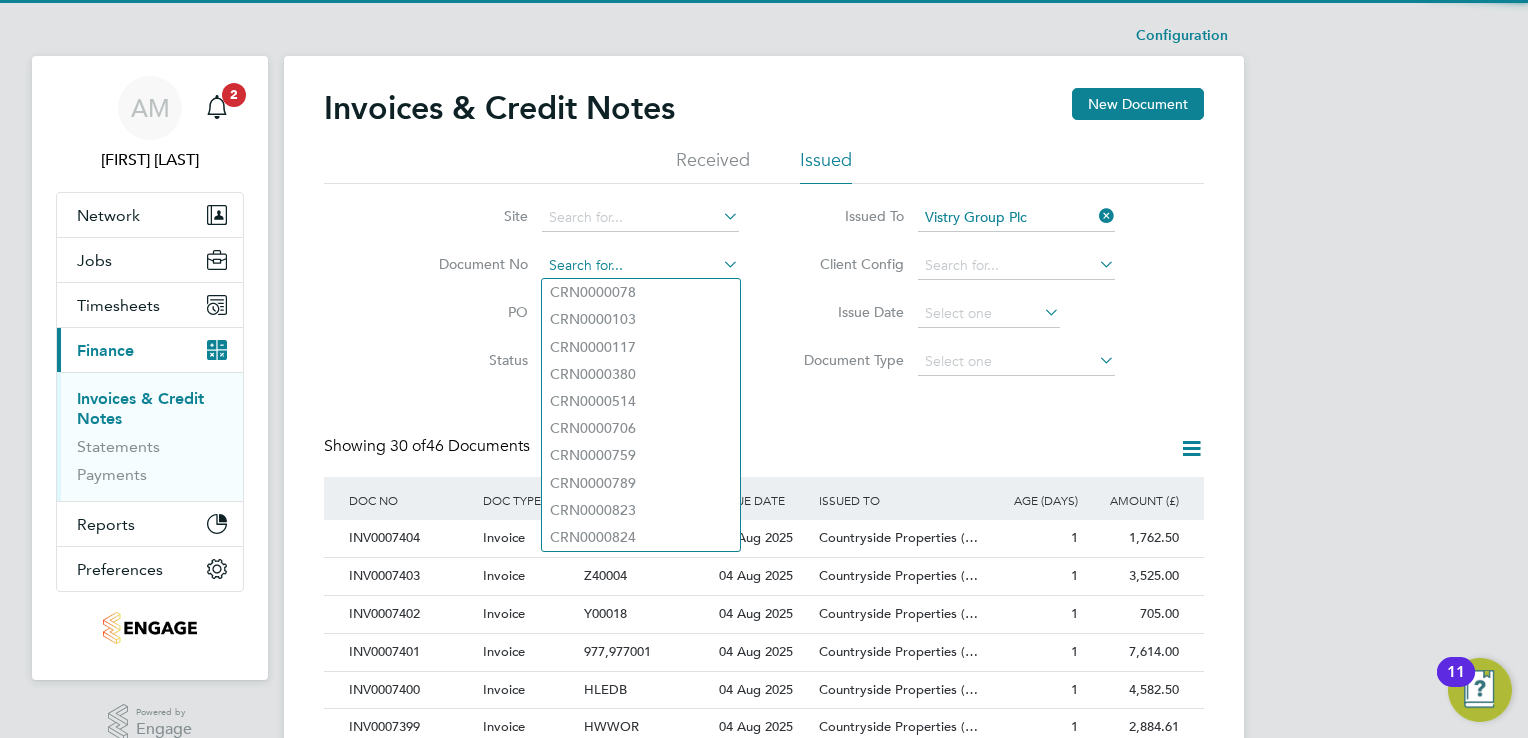 paste on "INV0007396" 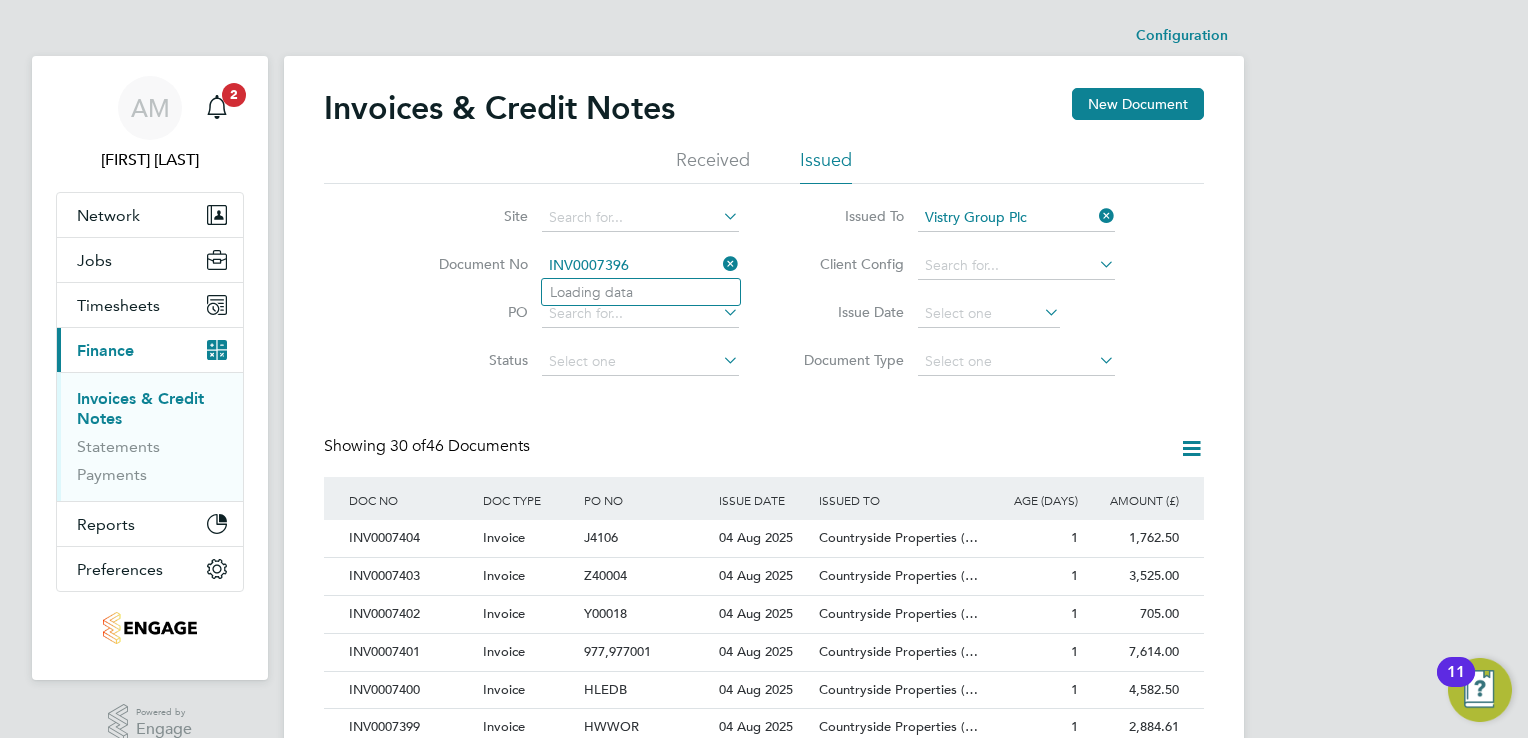 type on "INV0007396" 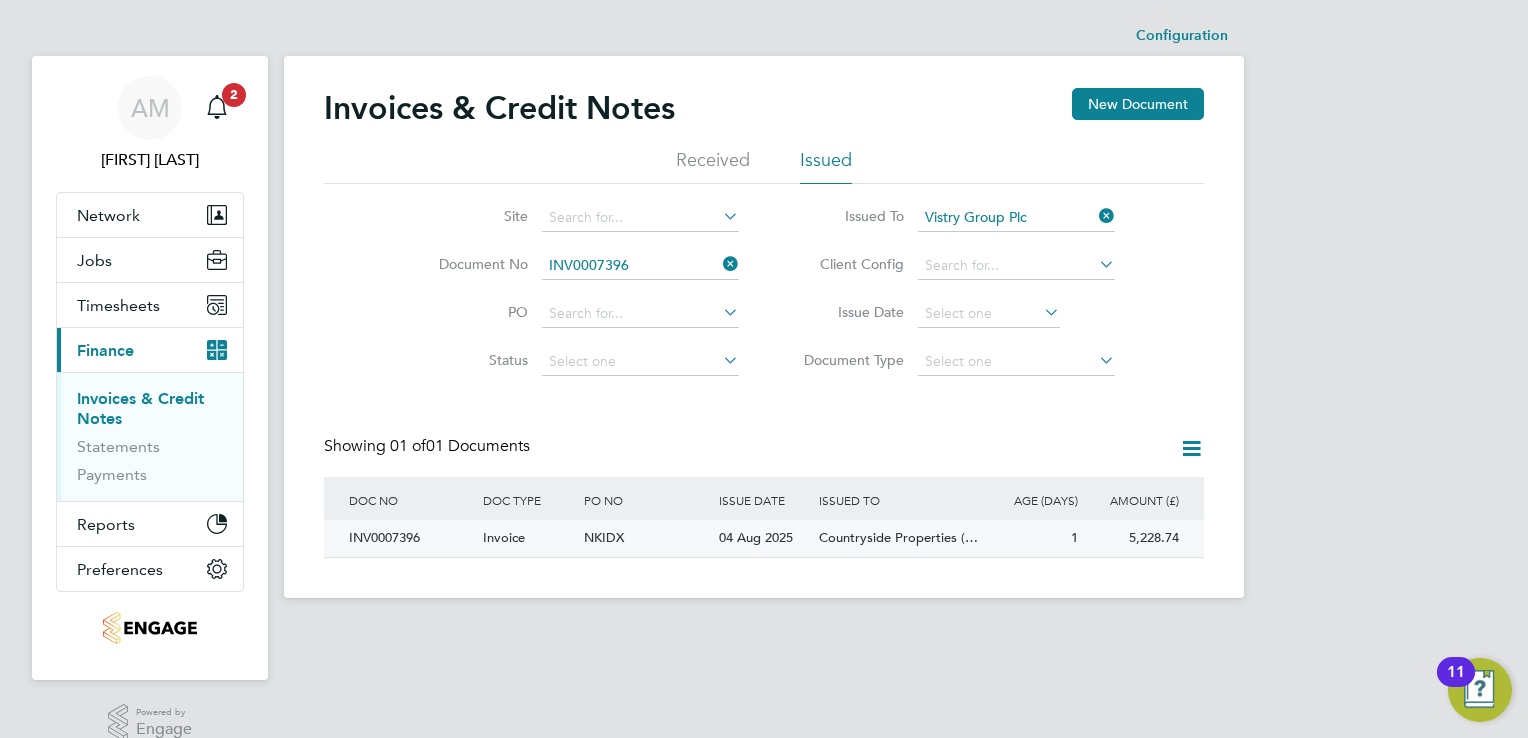 click on "INV0007396" 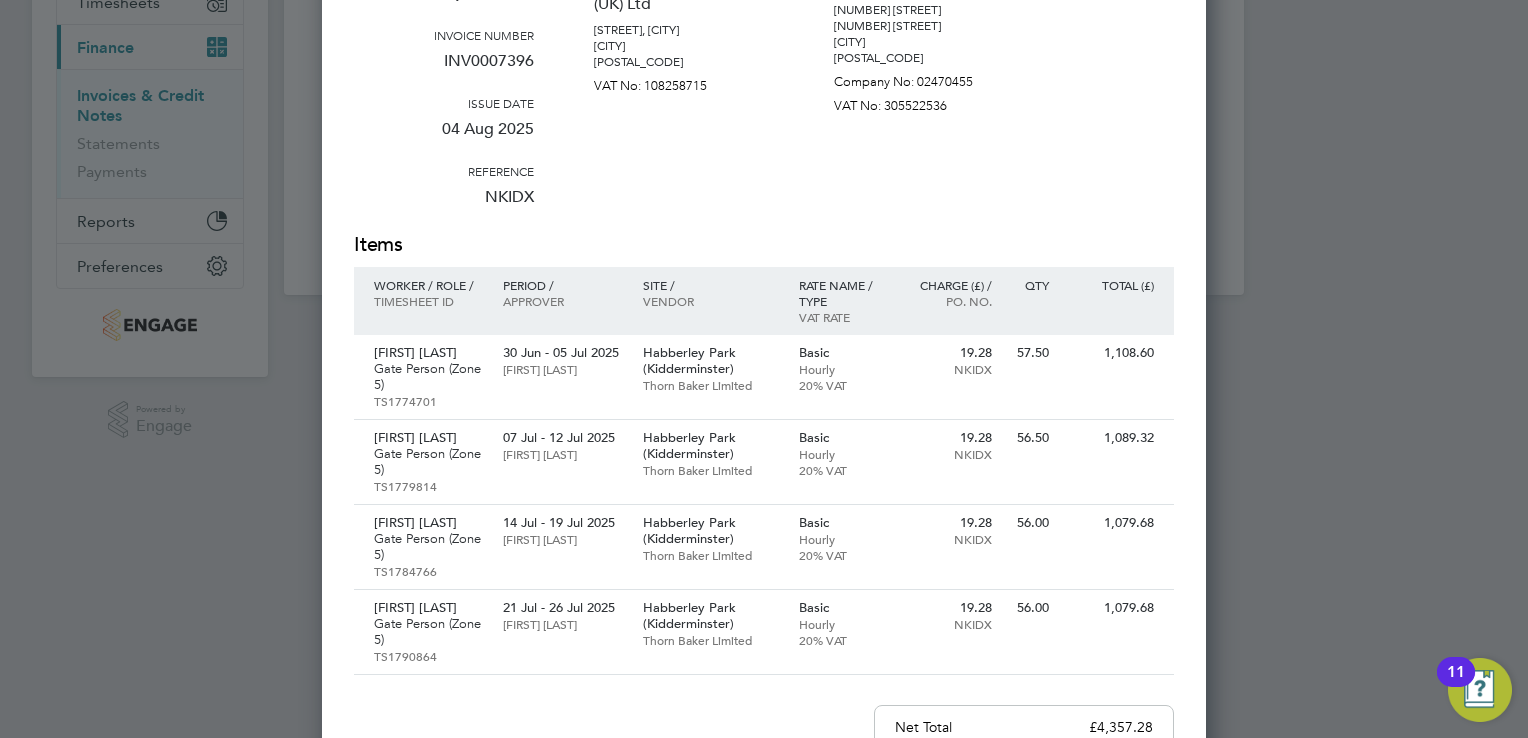 scroll, scrollTop: 0, scrollLeft: 0, axis: both 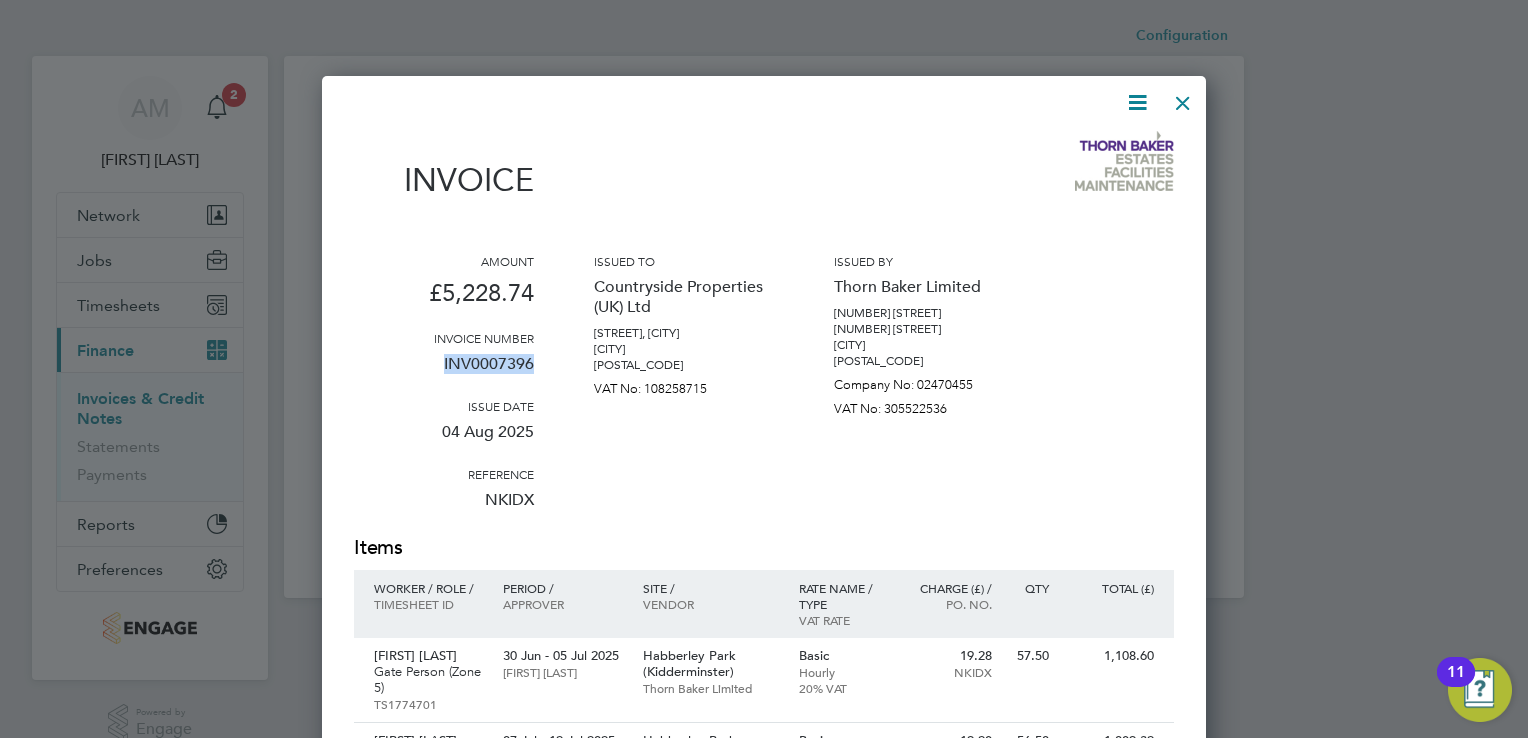drag, startPoint x: 444, startPoint y: 365, endPoint x: 536, endPoint y: 370, distance: 92.13577 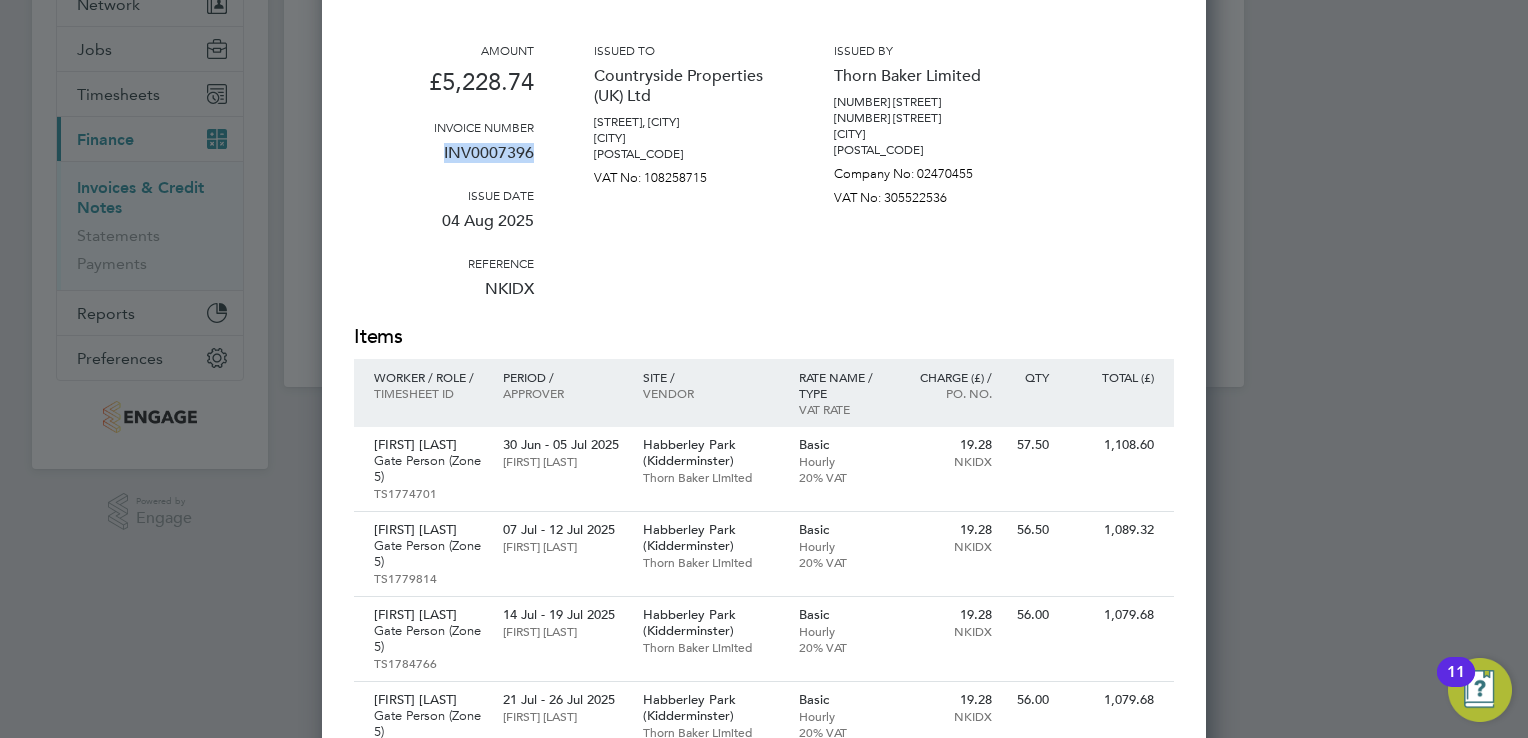 scroll, scrollTop: 0, scrollLeft: 0, axis: both 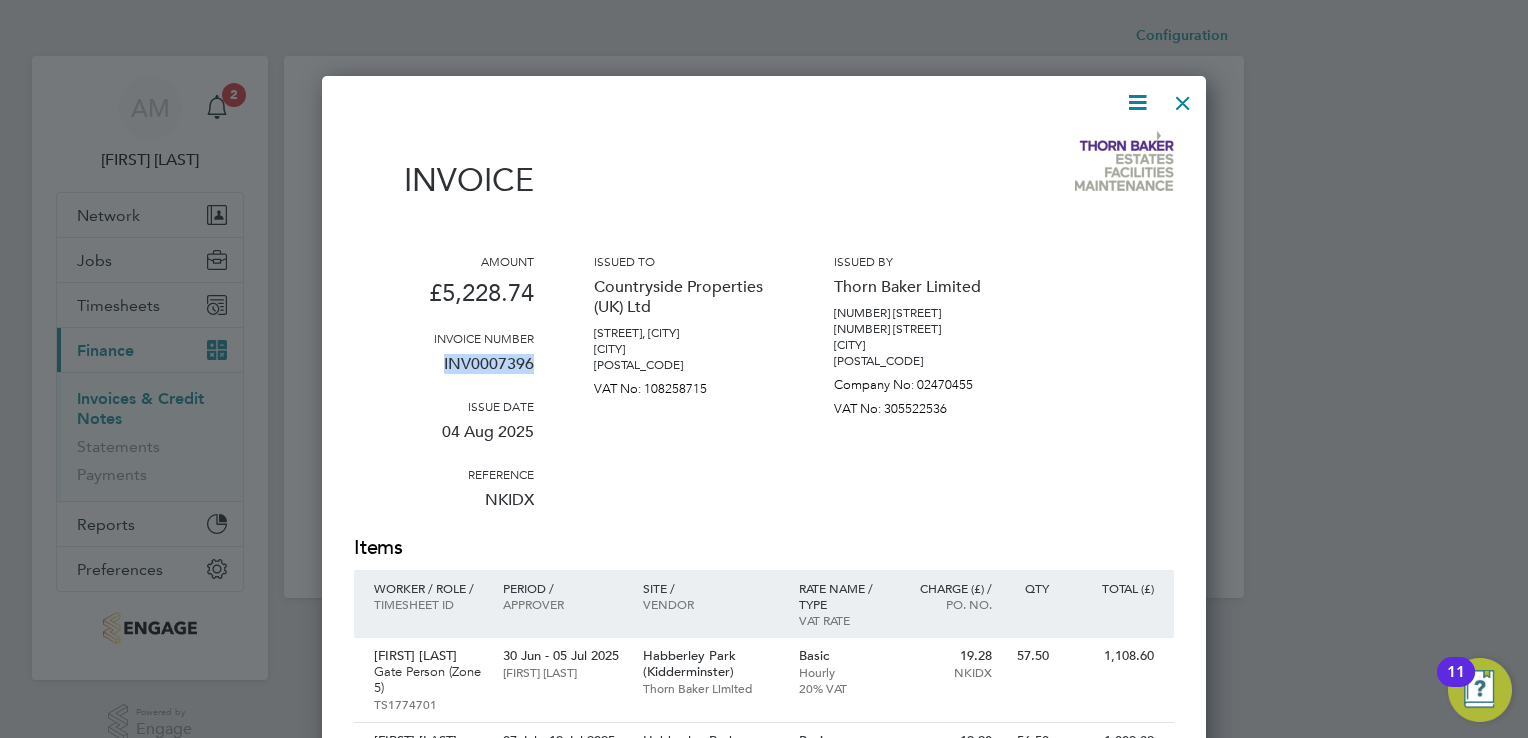 click at bounding box center (1183, 98) 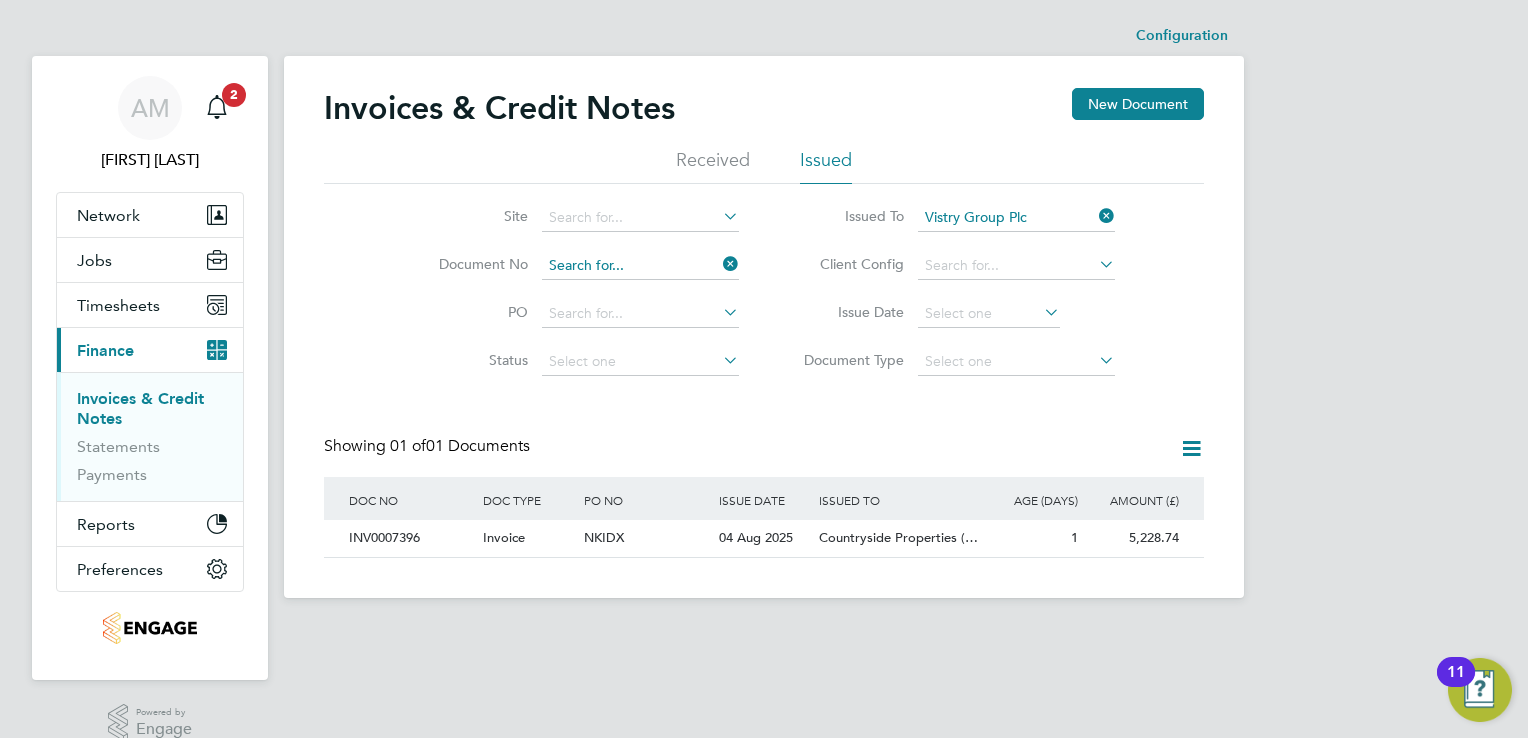 click 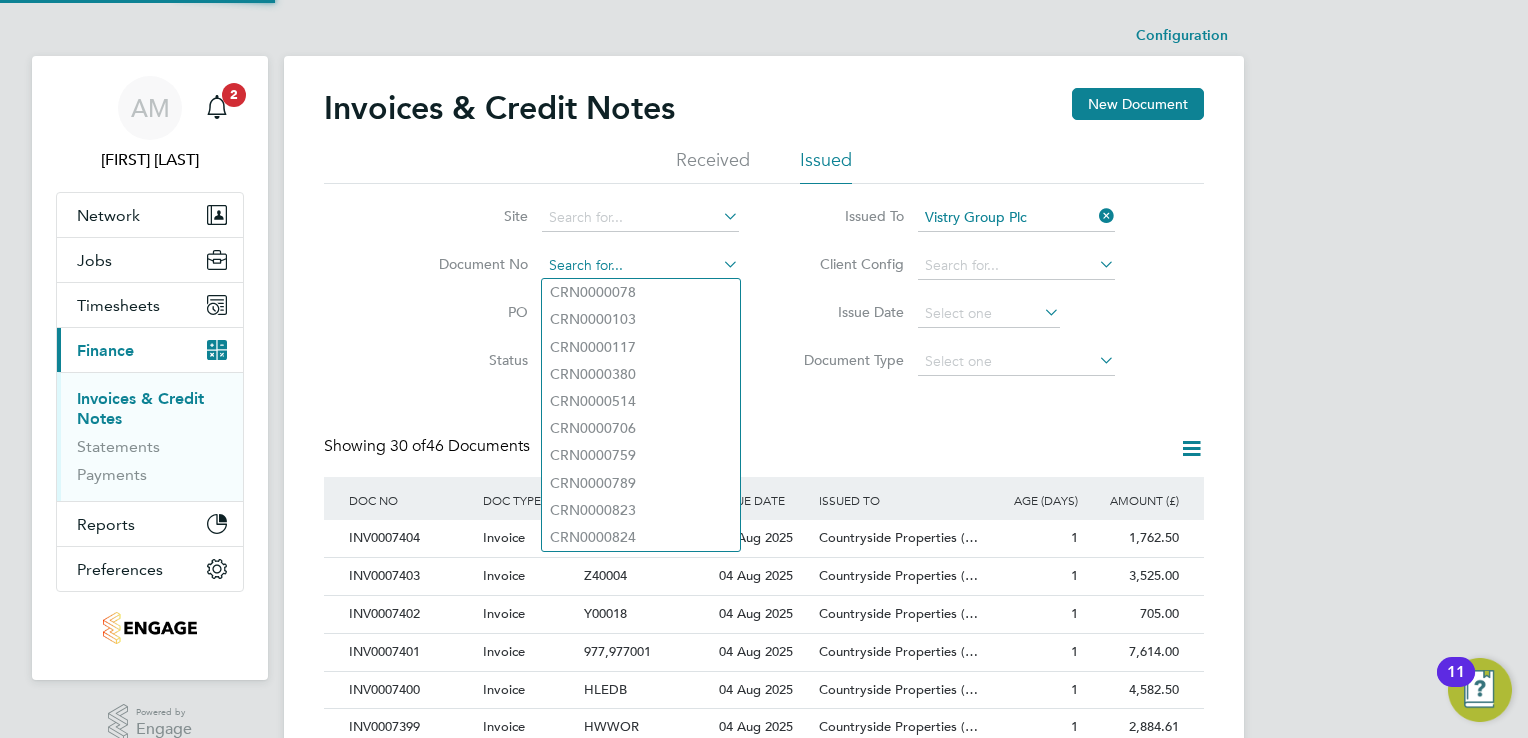 scroll, scrollTop: 10, scrollLeft: 9, axis: both 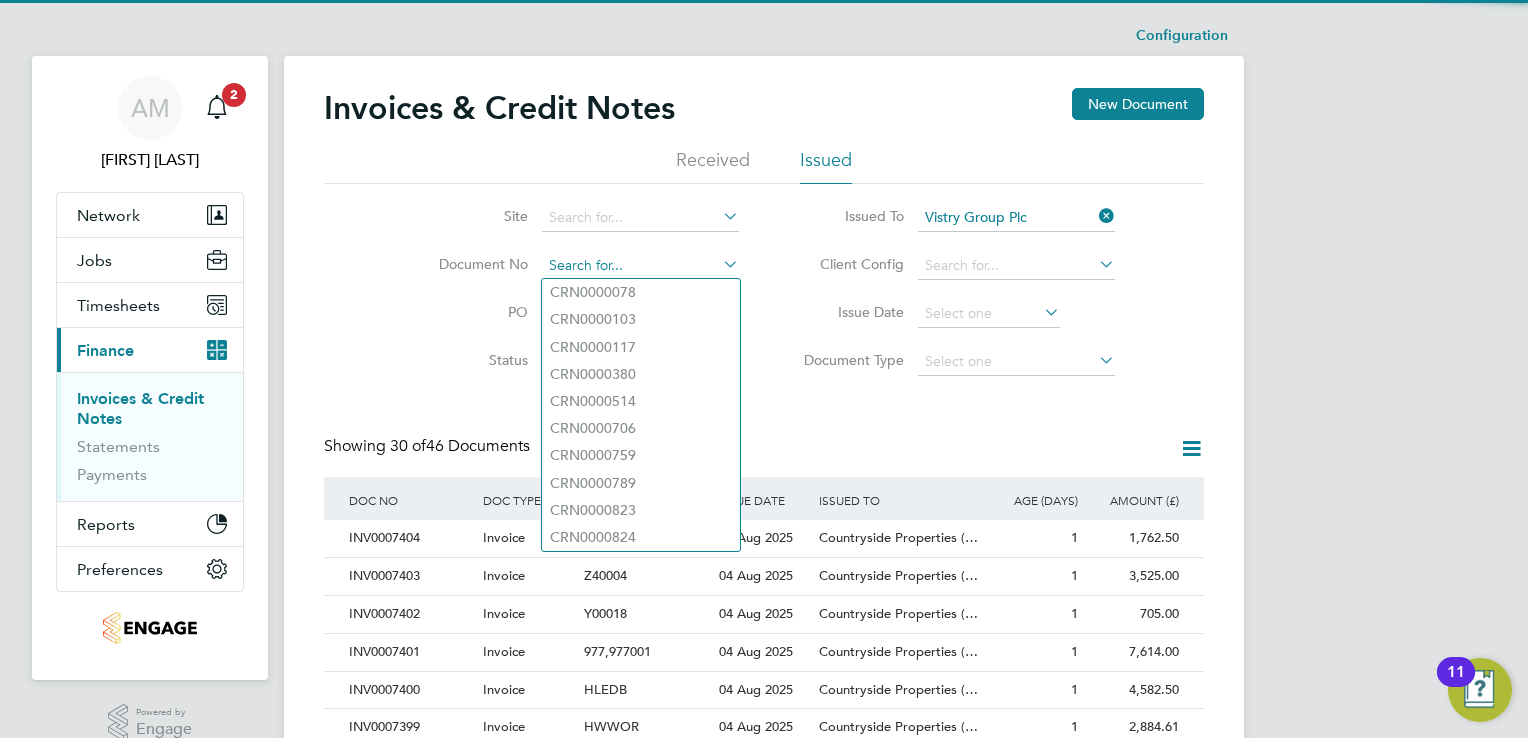 paste on "INV0007398" 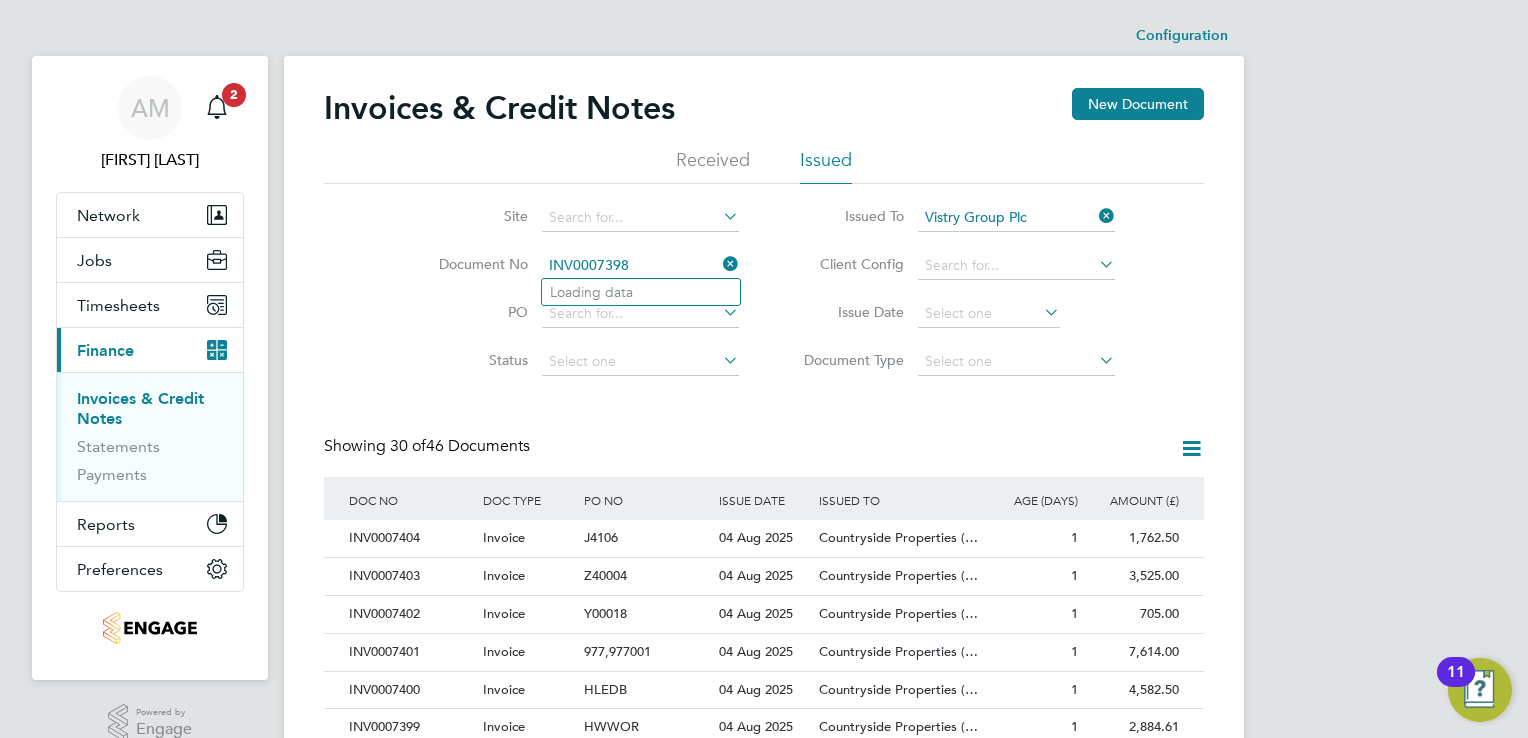 type on "INV0007398" 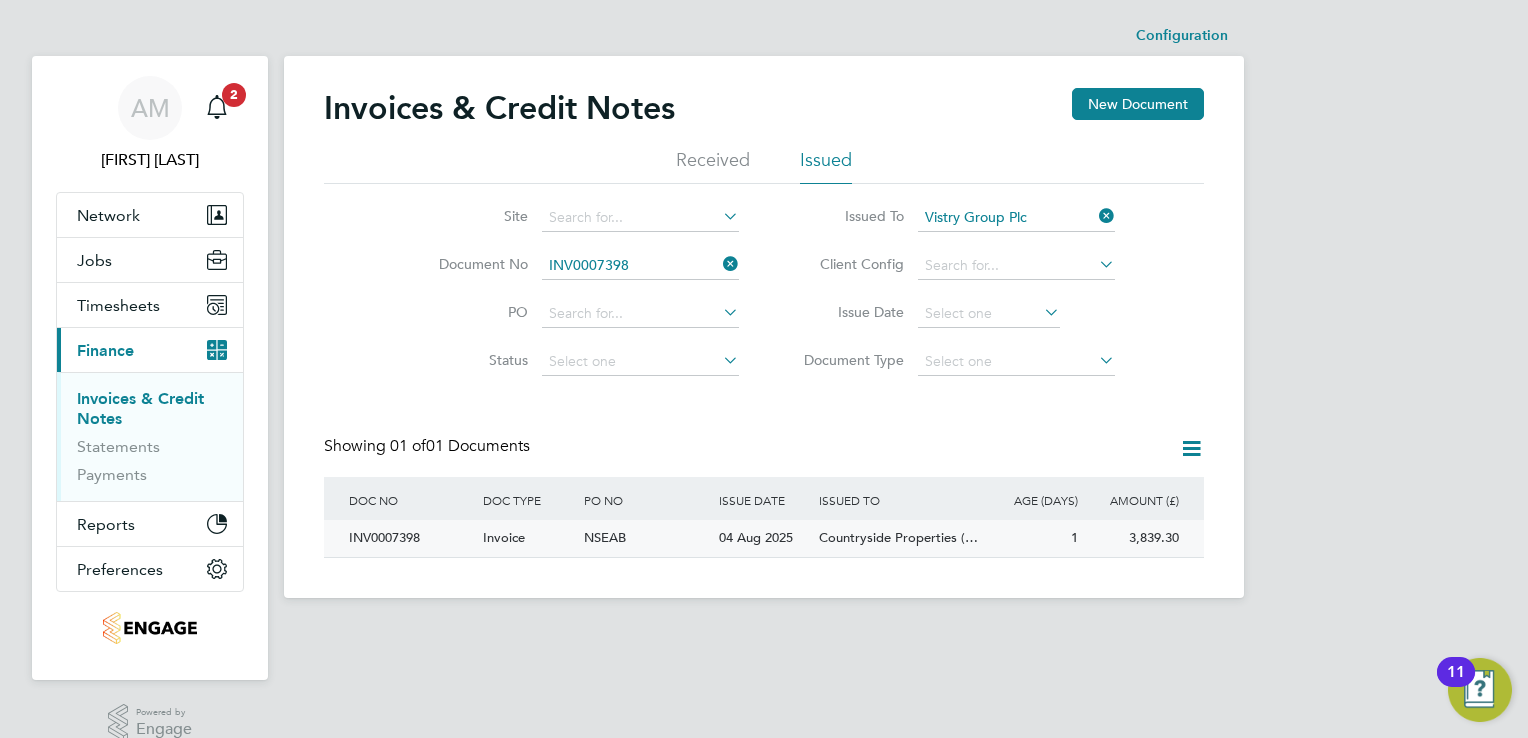 click on "INV0007398" 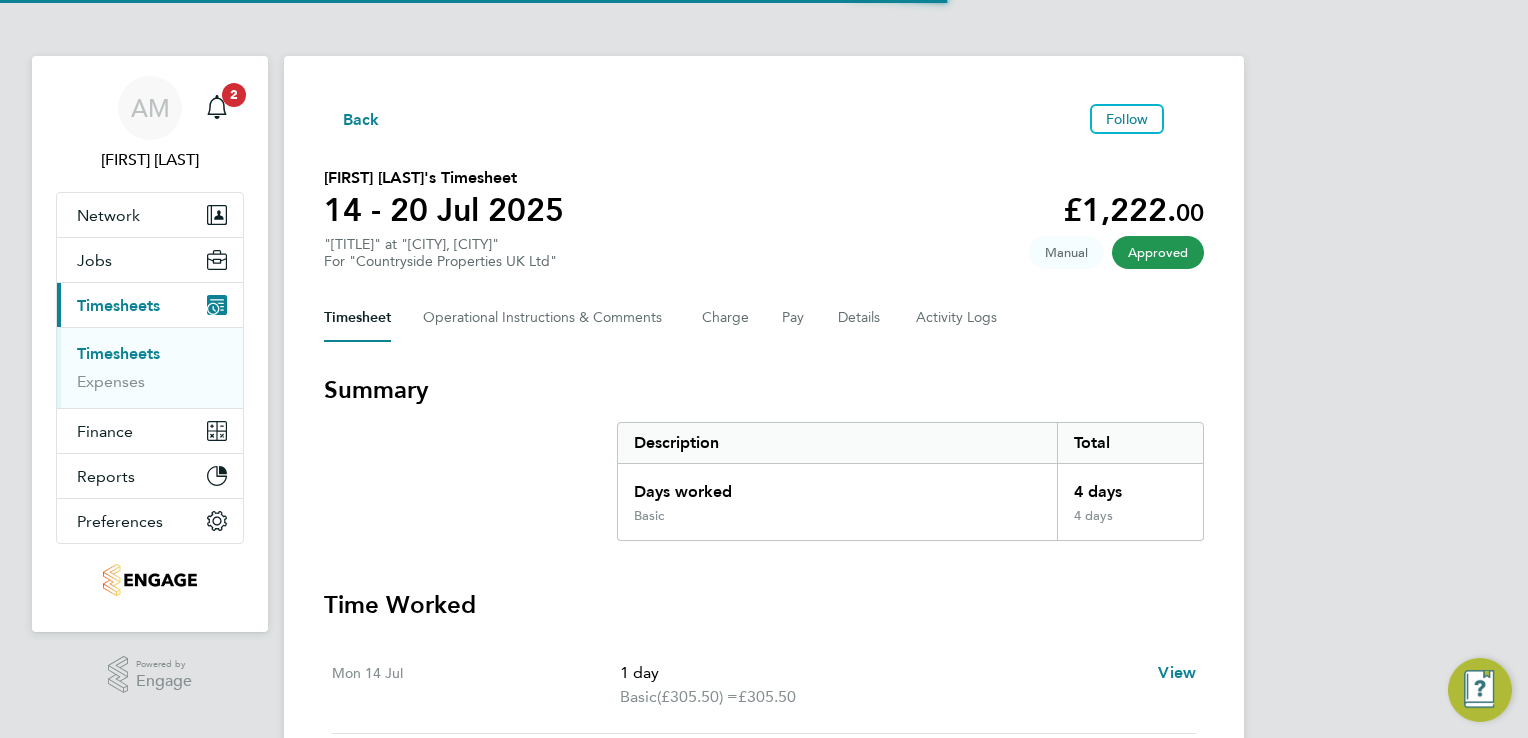 scroll, scrollTop: 0, scrollLeft: 0, axis: both 